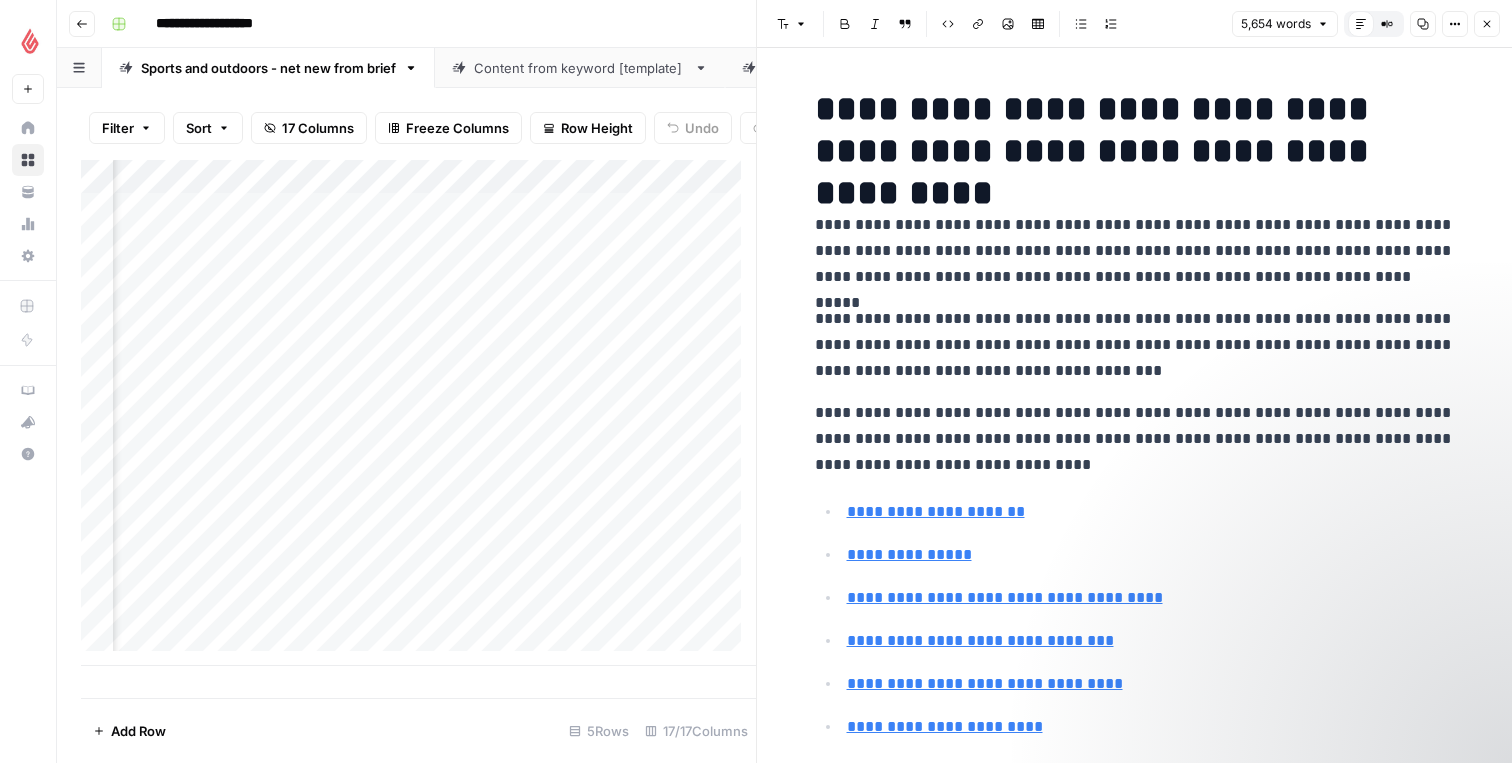 scroll, scrollTop: 0, scrollLeft: 0, axis: both 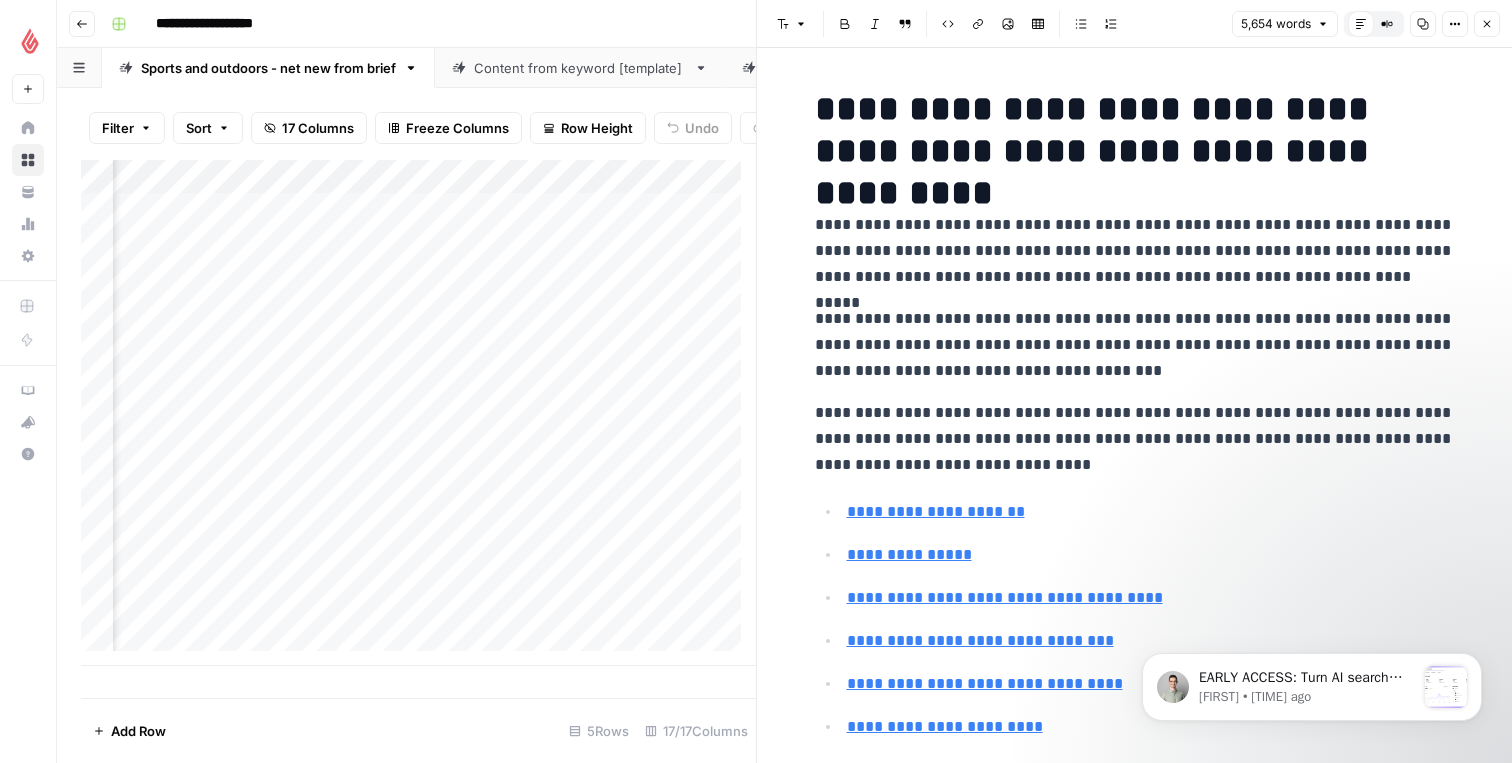 click on "**********" at bounding box center [797, 24] 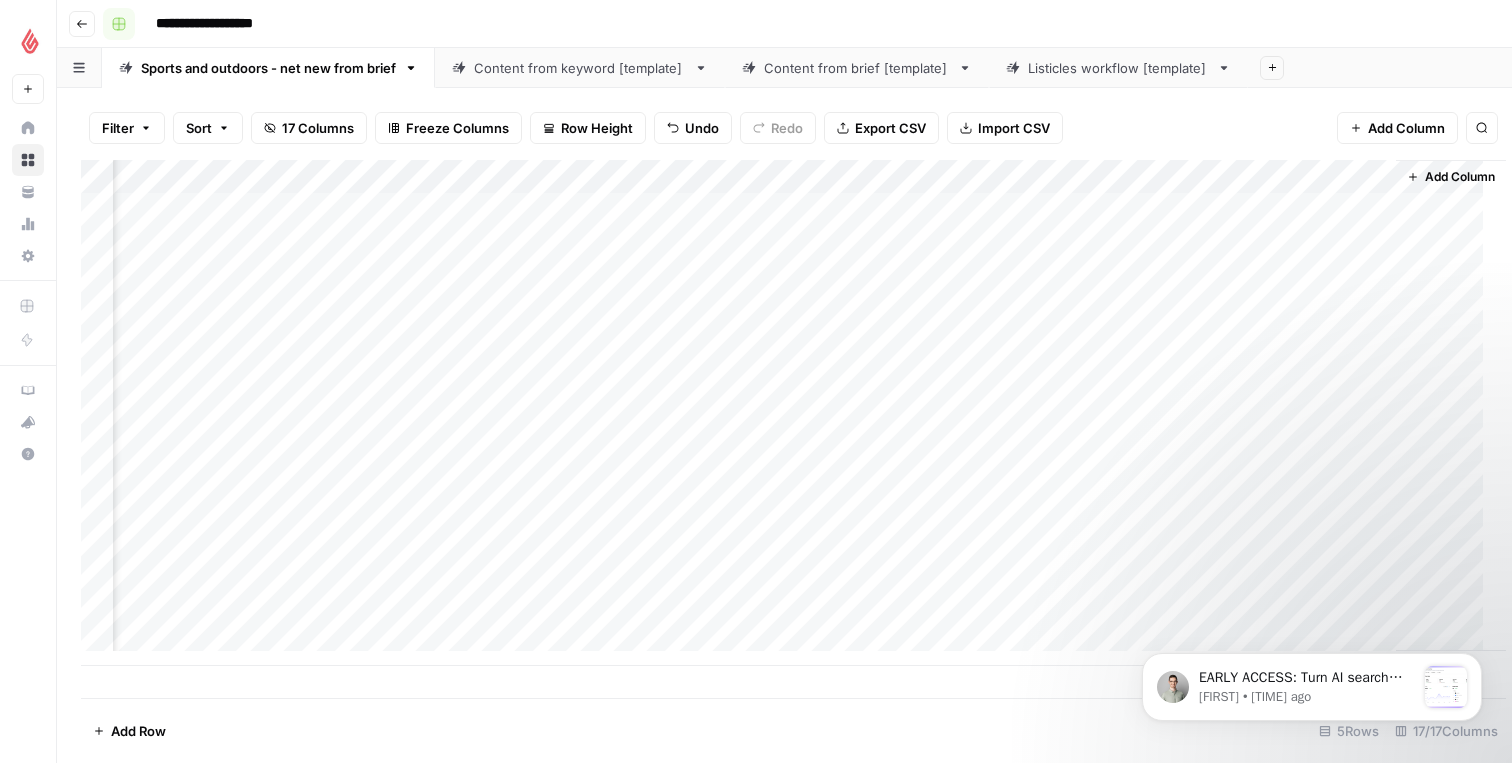 scroll, scrollTop: 0, scrollLeft: 1819, axis: horizontal 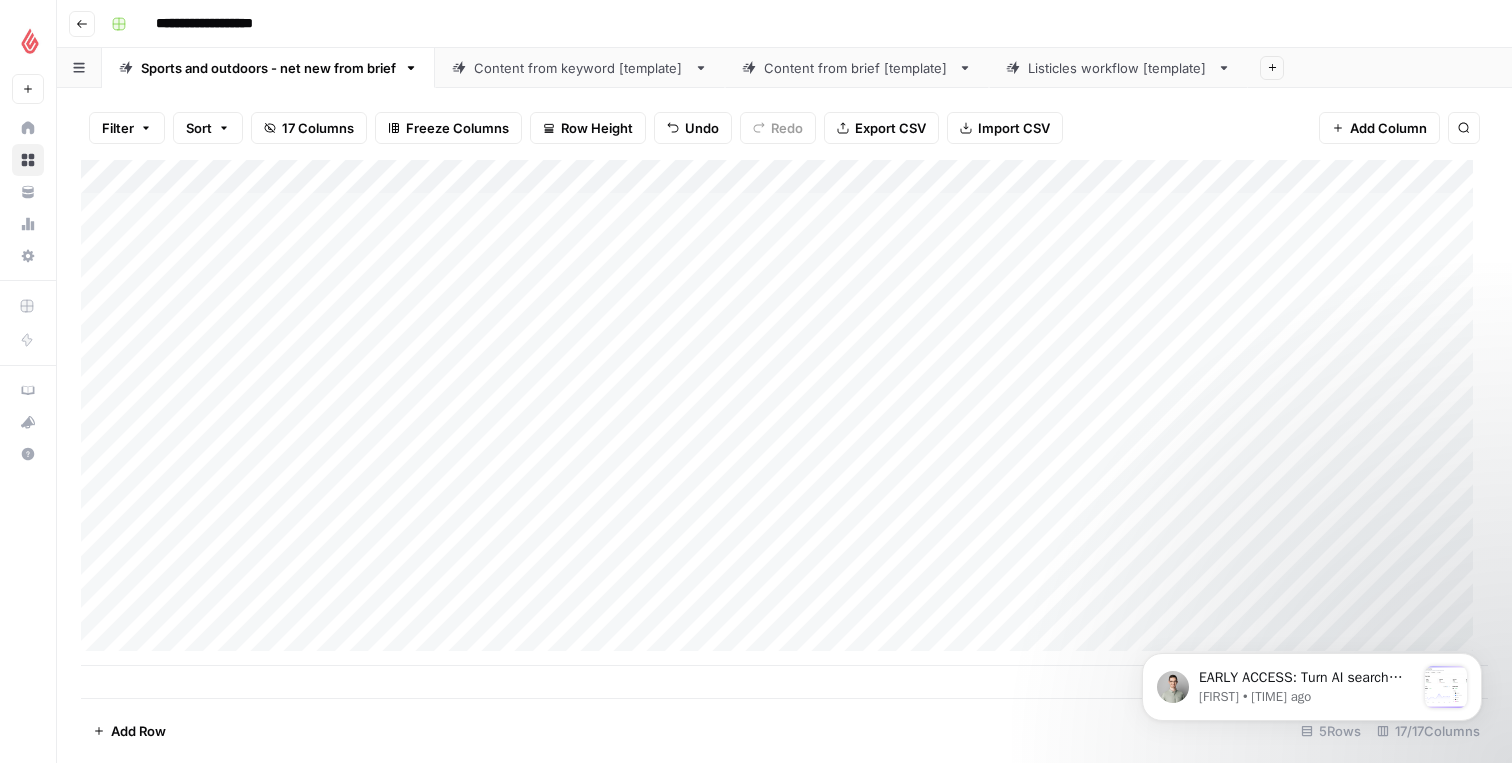 click on "Add Column" at bounding box center (784, 413) 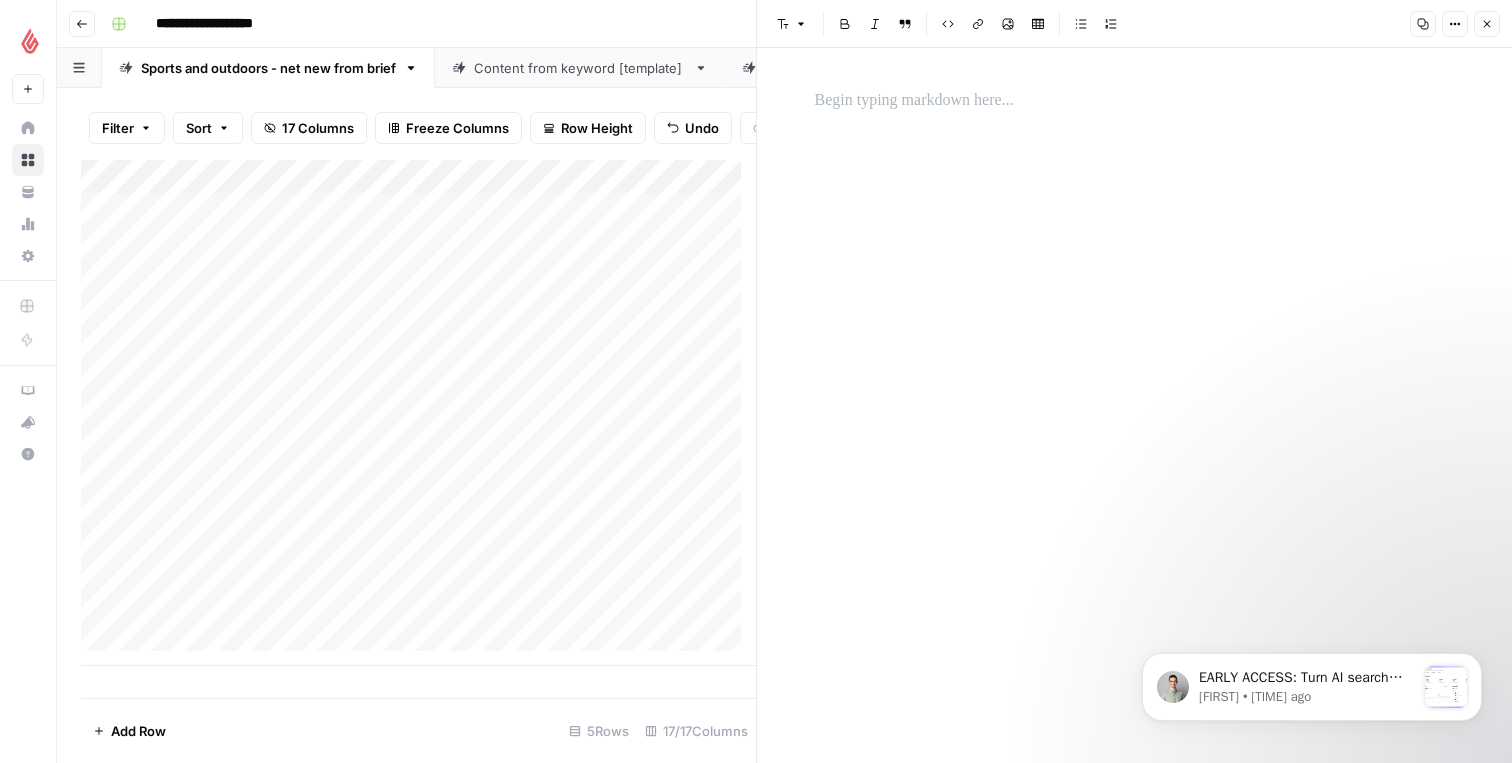 click at bounding box center [203, 588] 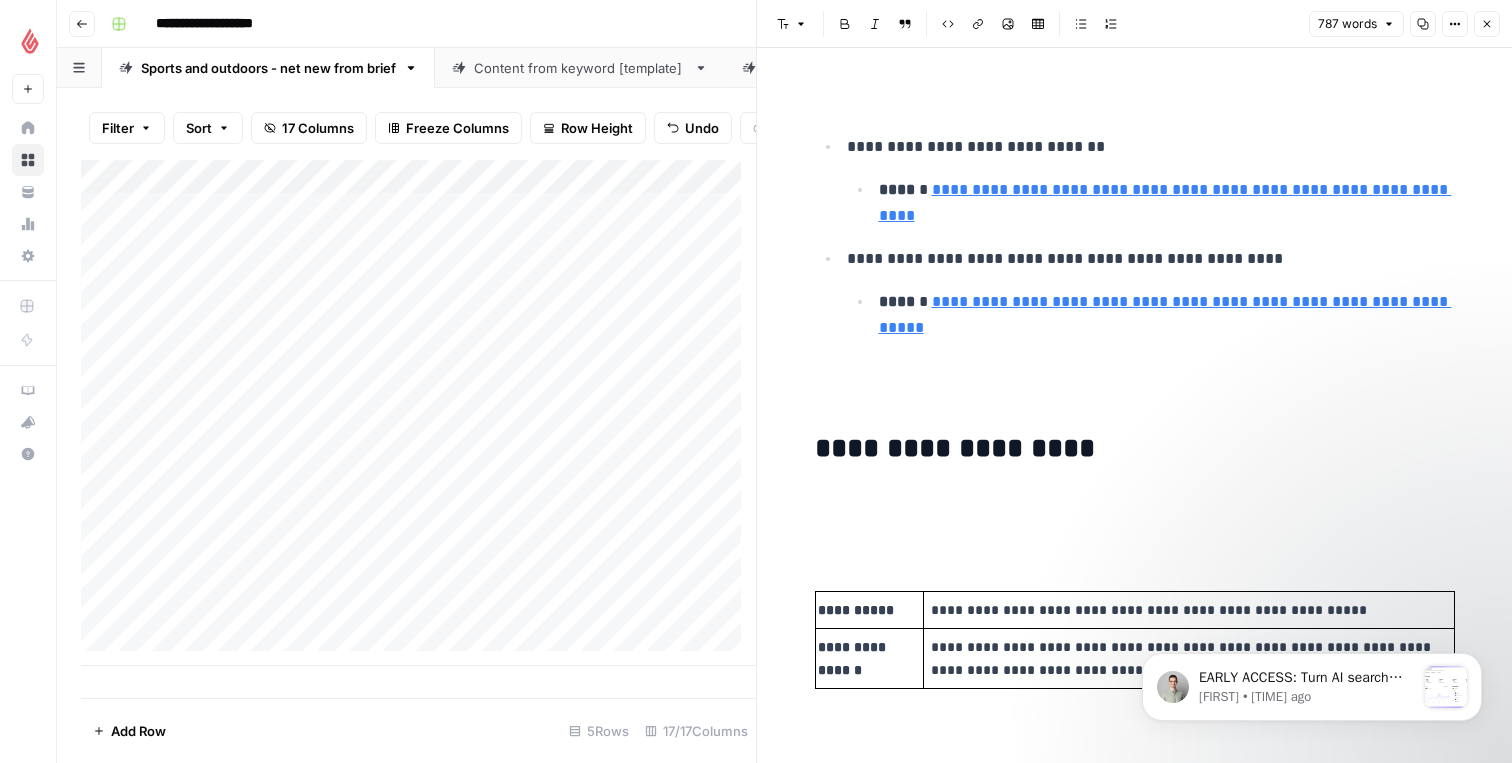 scroll, scrollTop: 7585, scrollLeft: 0, axis: vertical 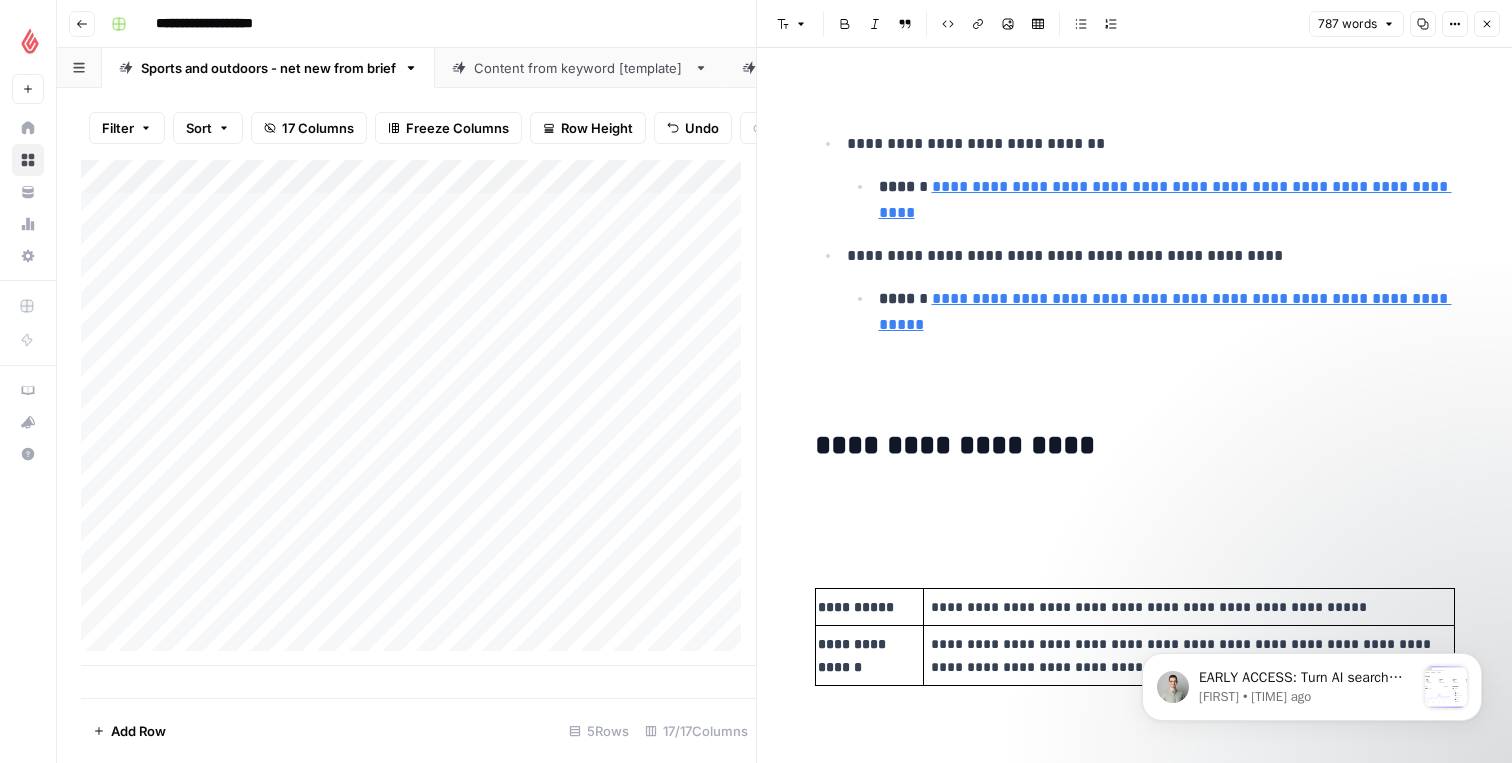 click on "Add Column" at bounding box center [418, 413] 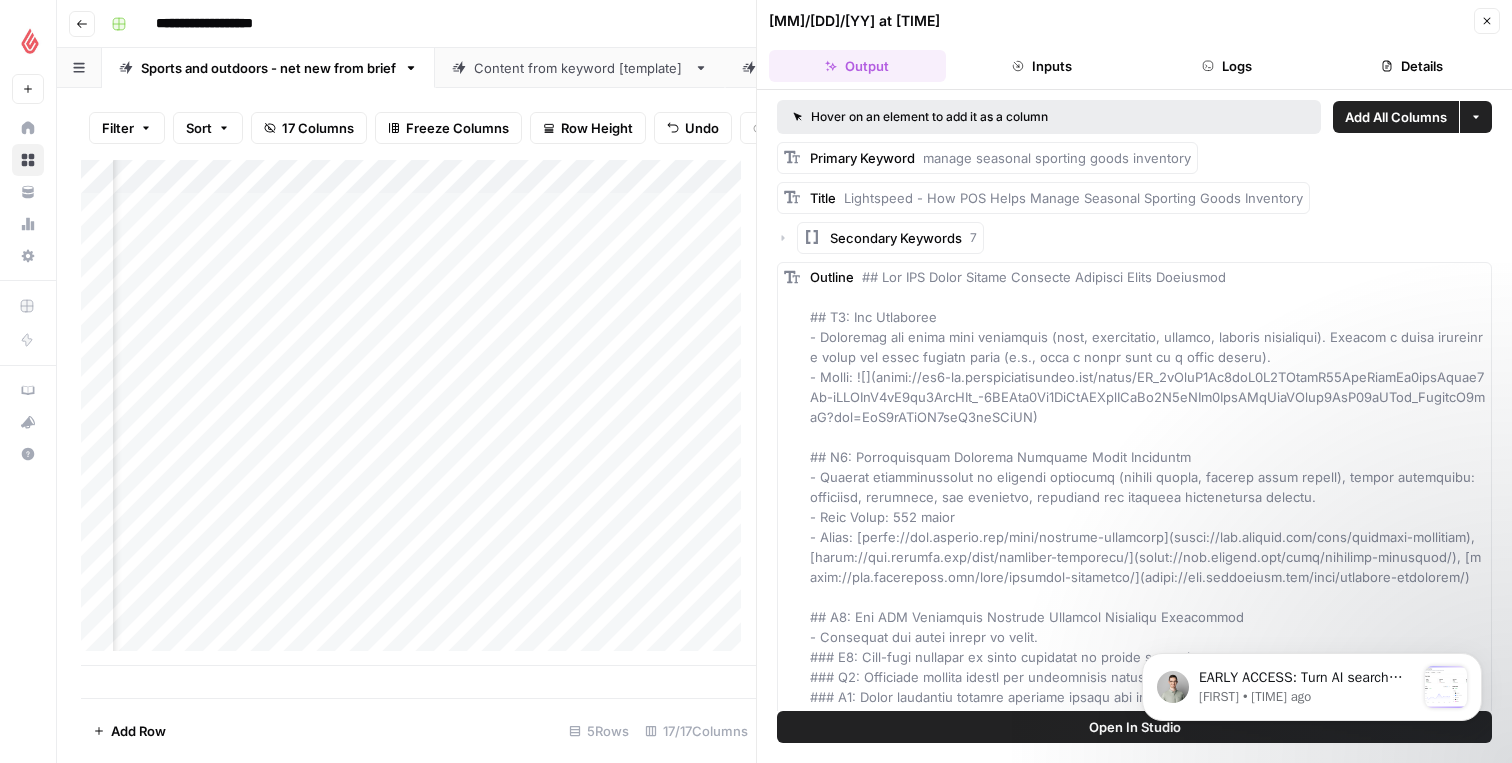 scroll, scrollTop: 0, scrollLeft: 1595, axis: horizontal 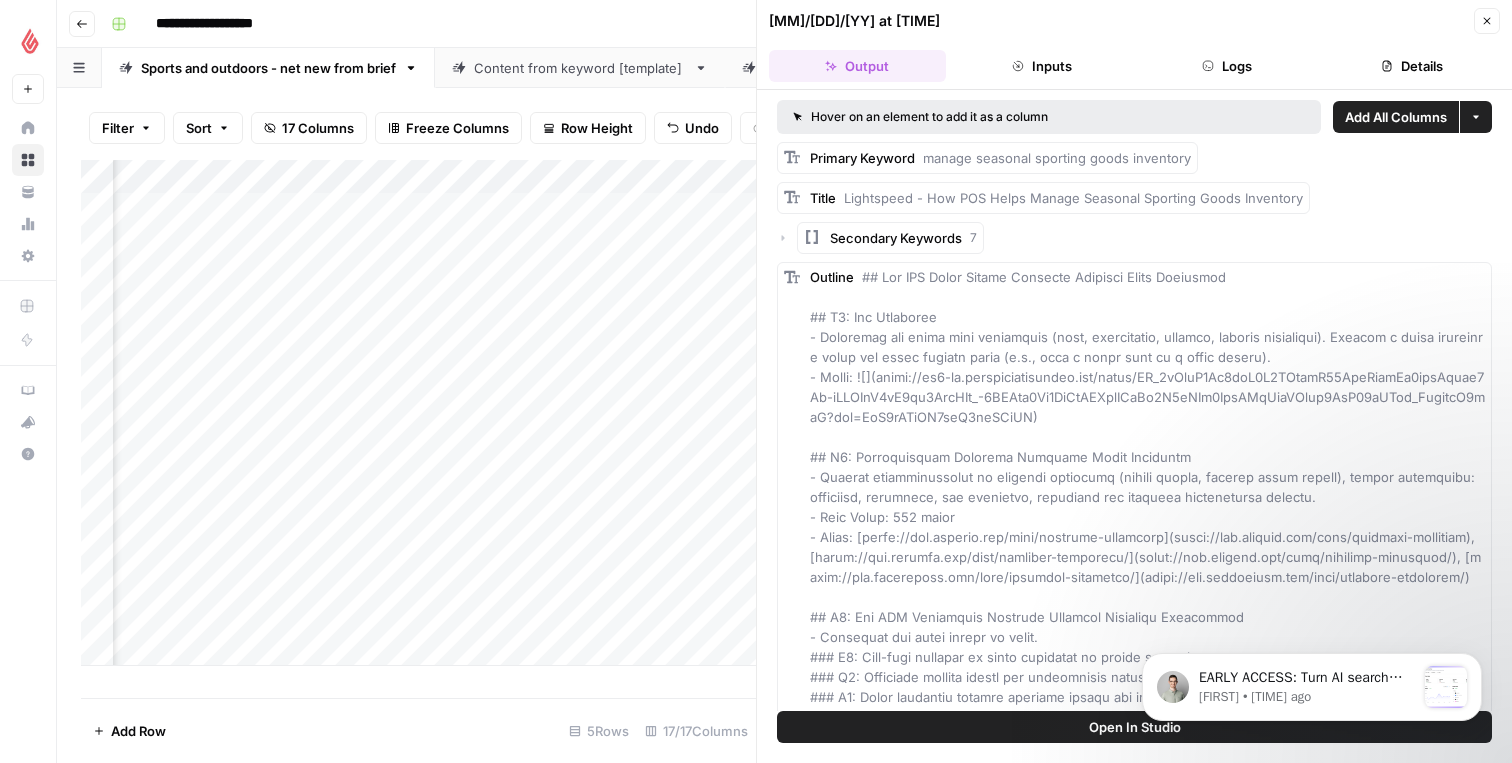 click on "Add Column" at bounding box center [418, 413] 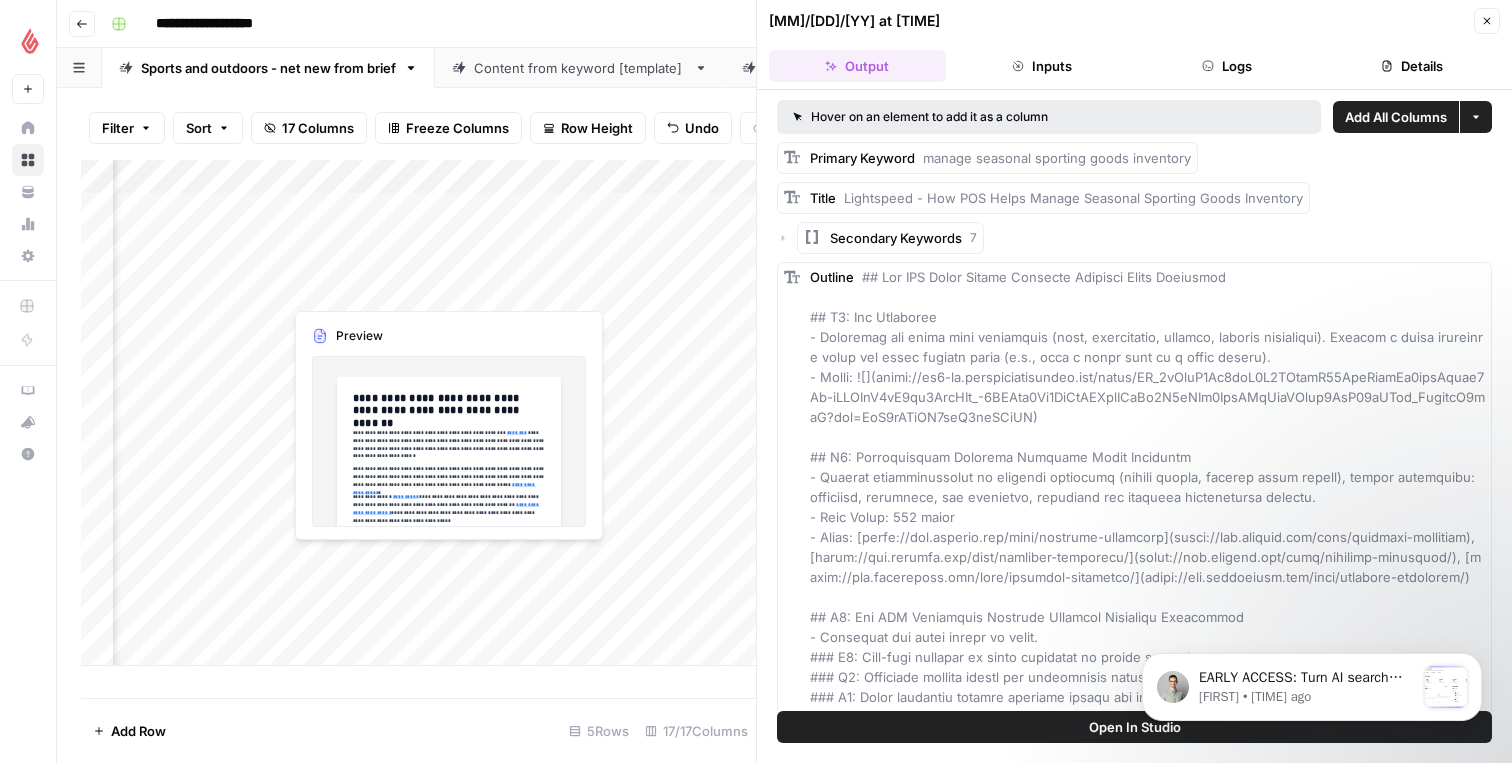 click on "Add Column" at bounding box center [418, 413] 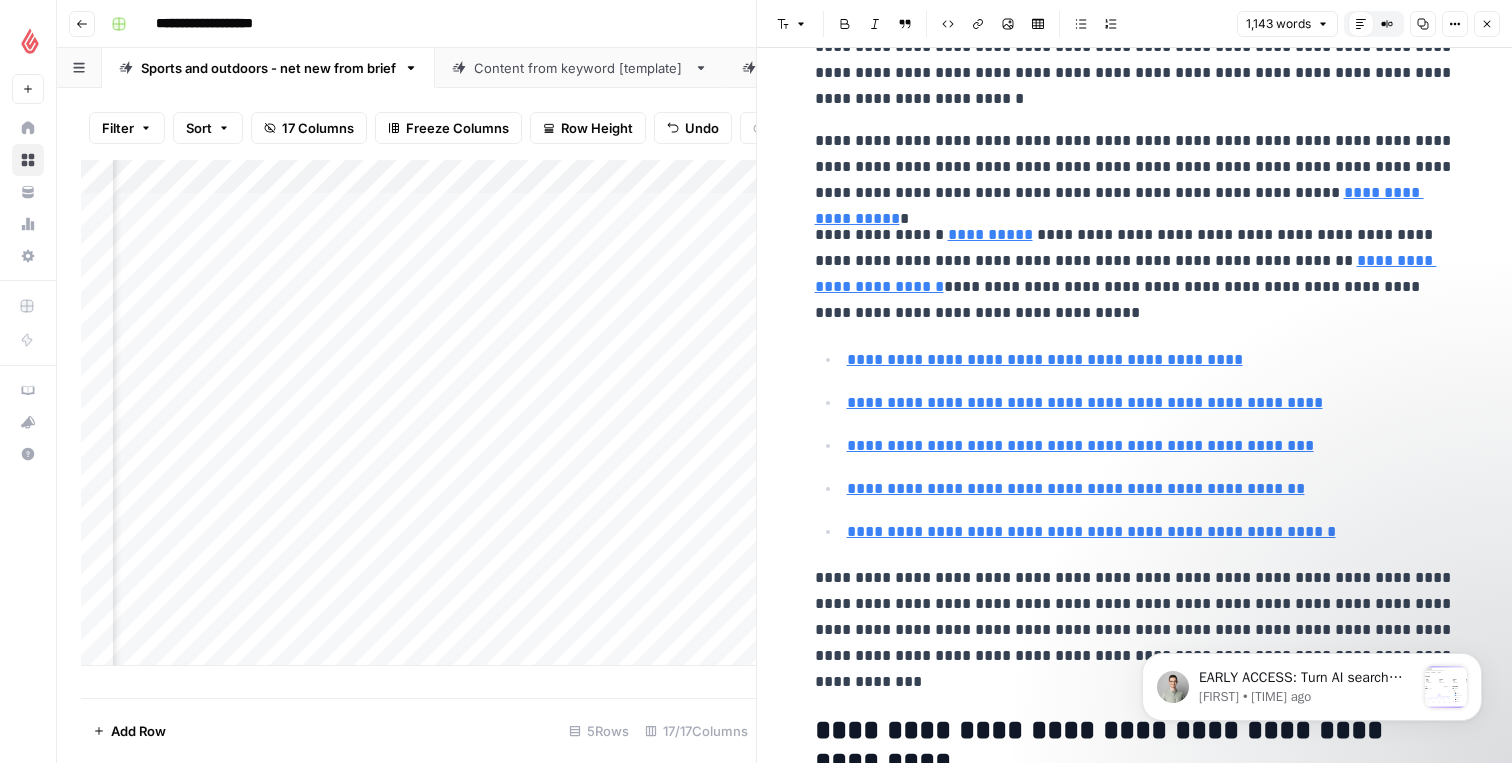 scroll, scrollTop: 0, scrollLeft: 0, axis: both 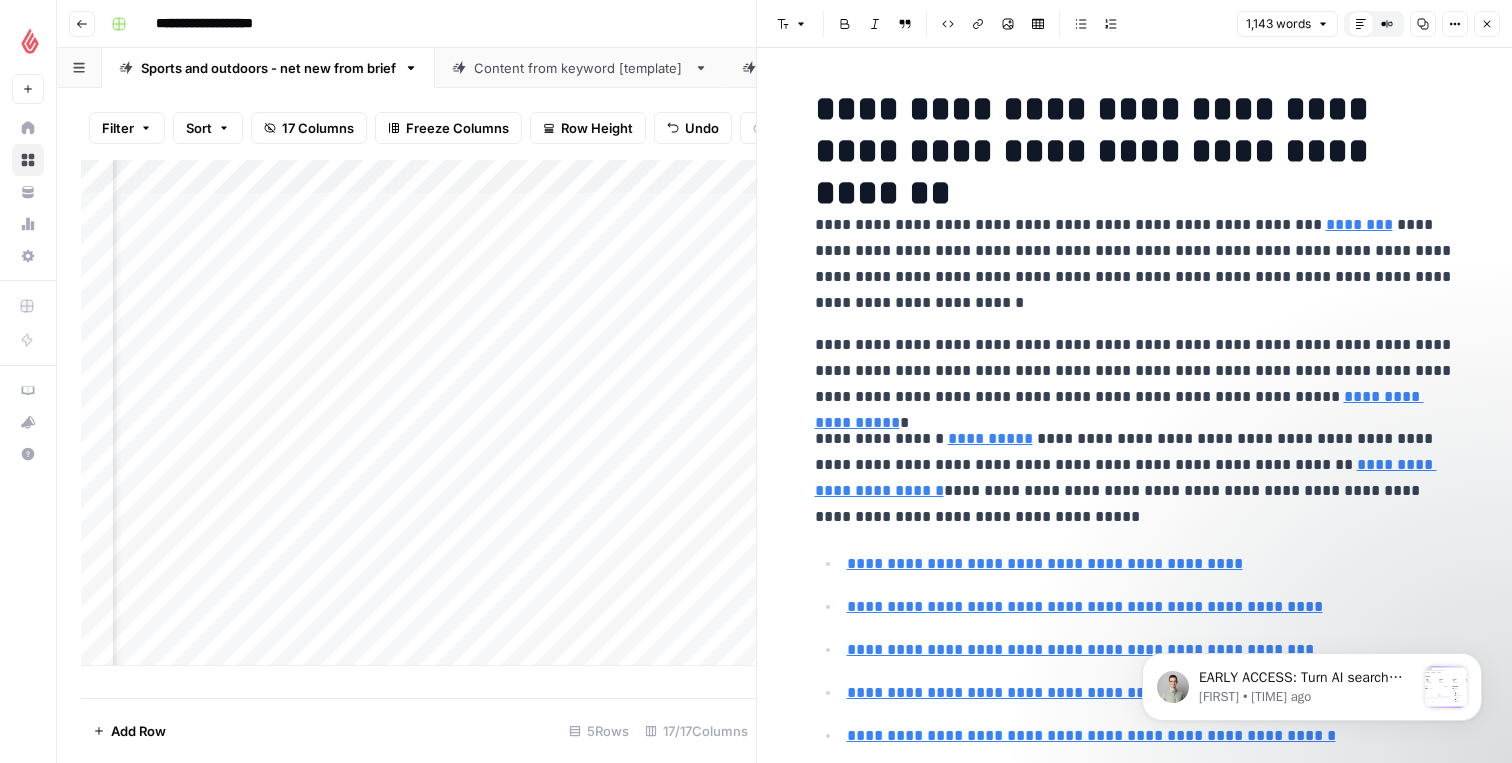 click on "Add Column" at bounding box center [418, 413] 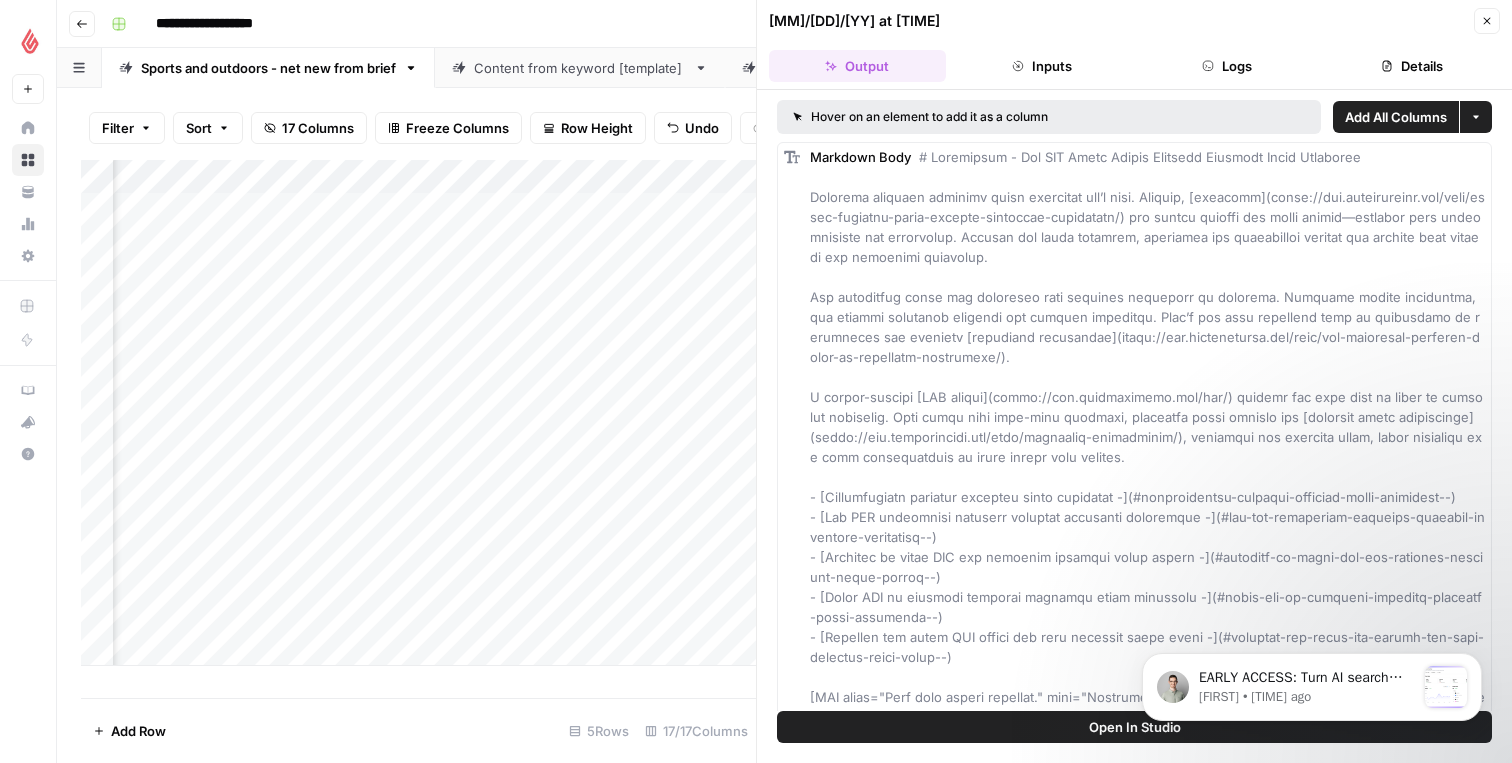 click at bounding box center [193, 588] 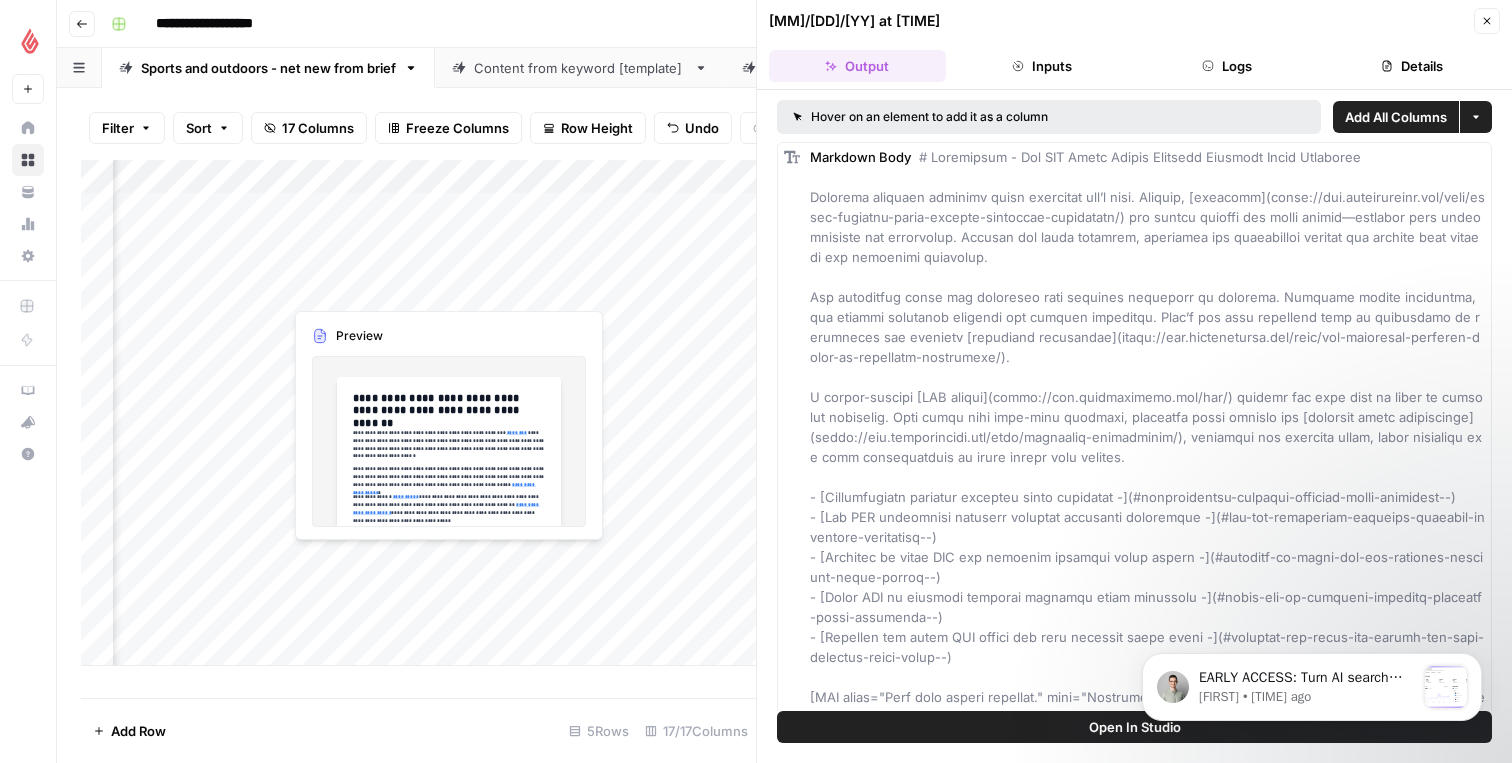 click on "Add Column" at bounding box center (418, 413) 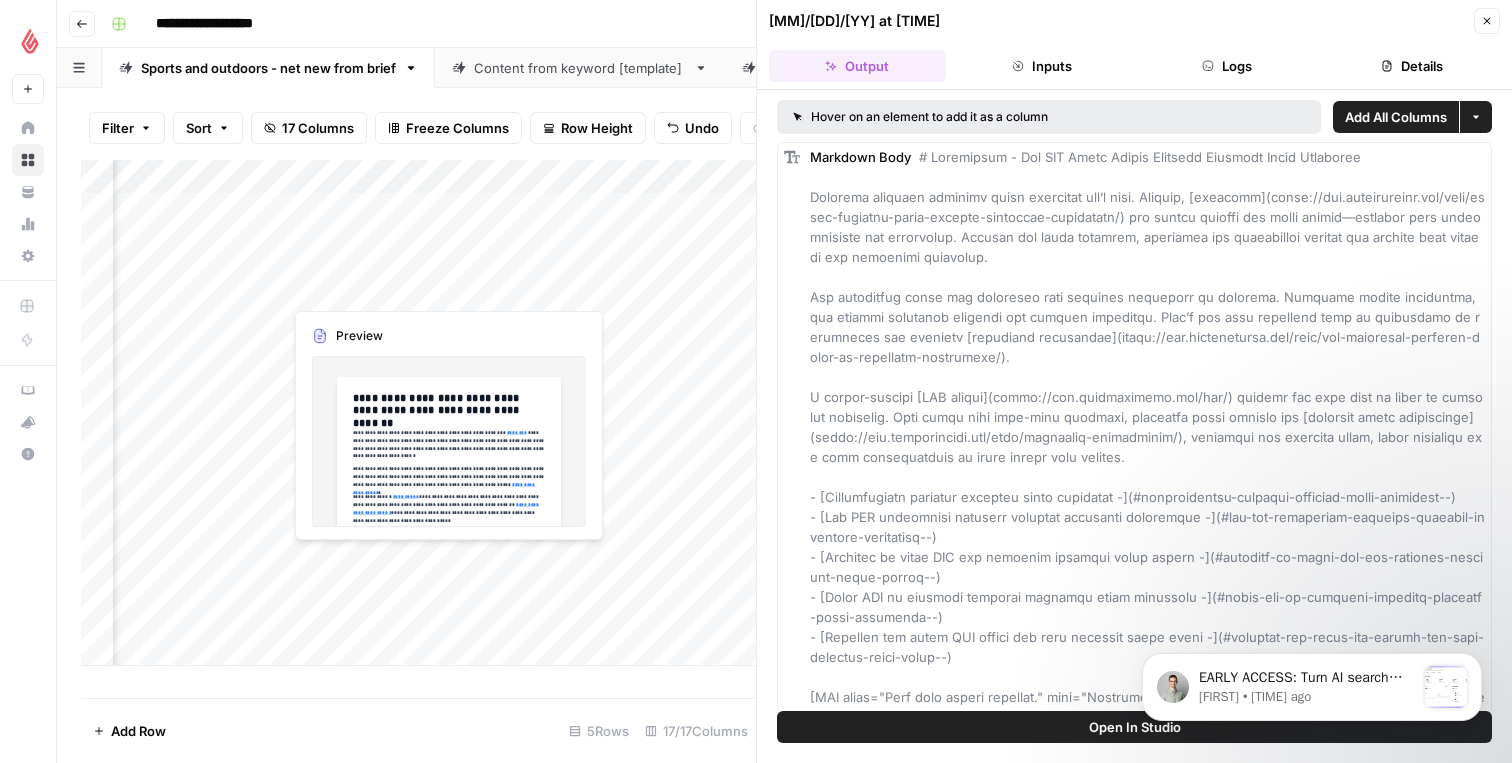 click at bounding box center [373, 588] 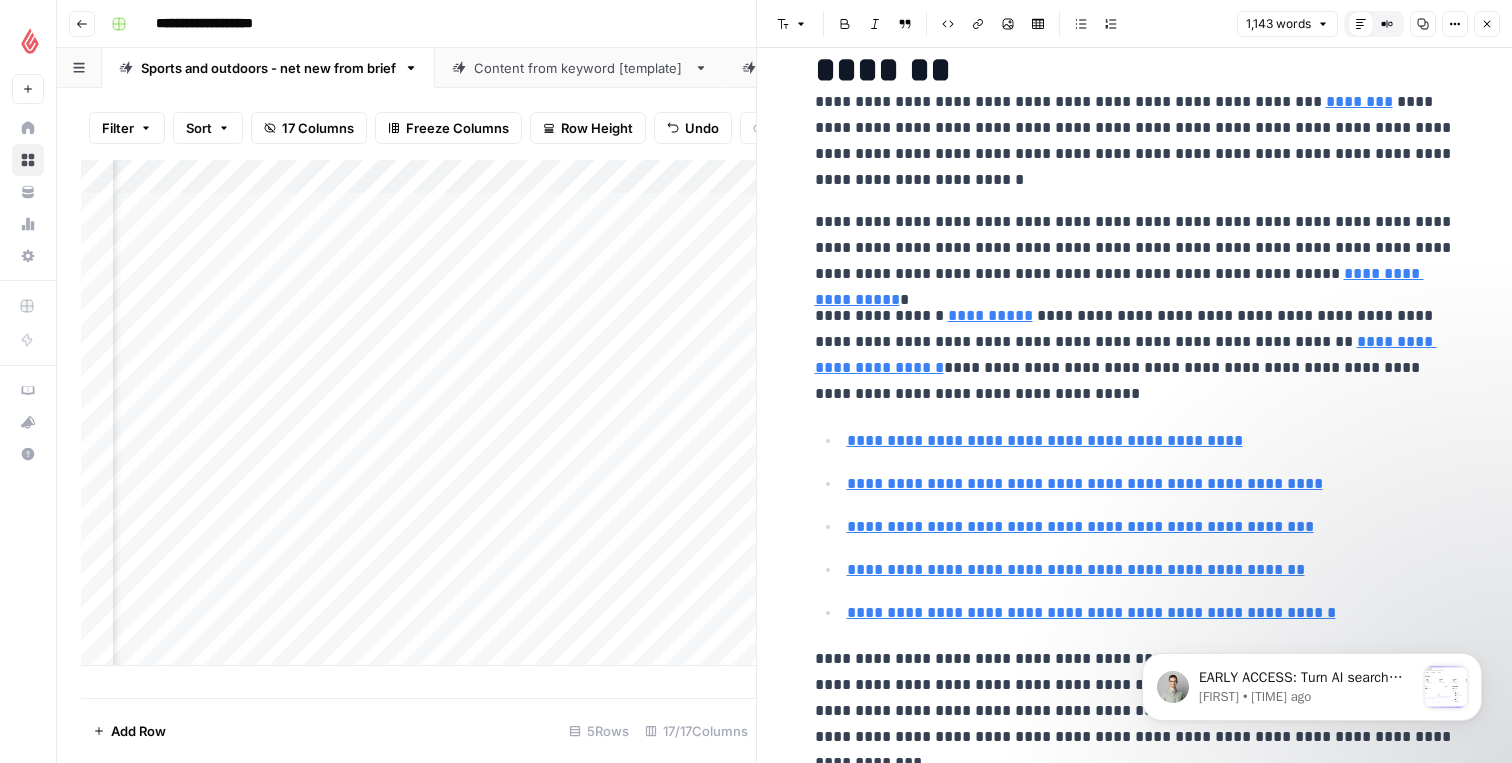 scroll, scrollTop: 0, scrollLeft: 0, axis: both 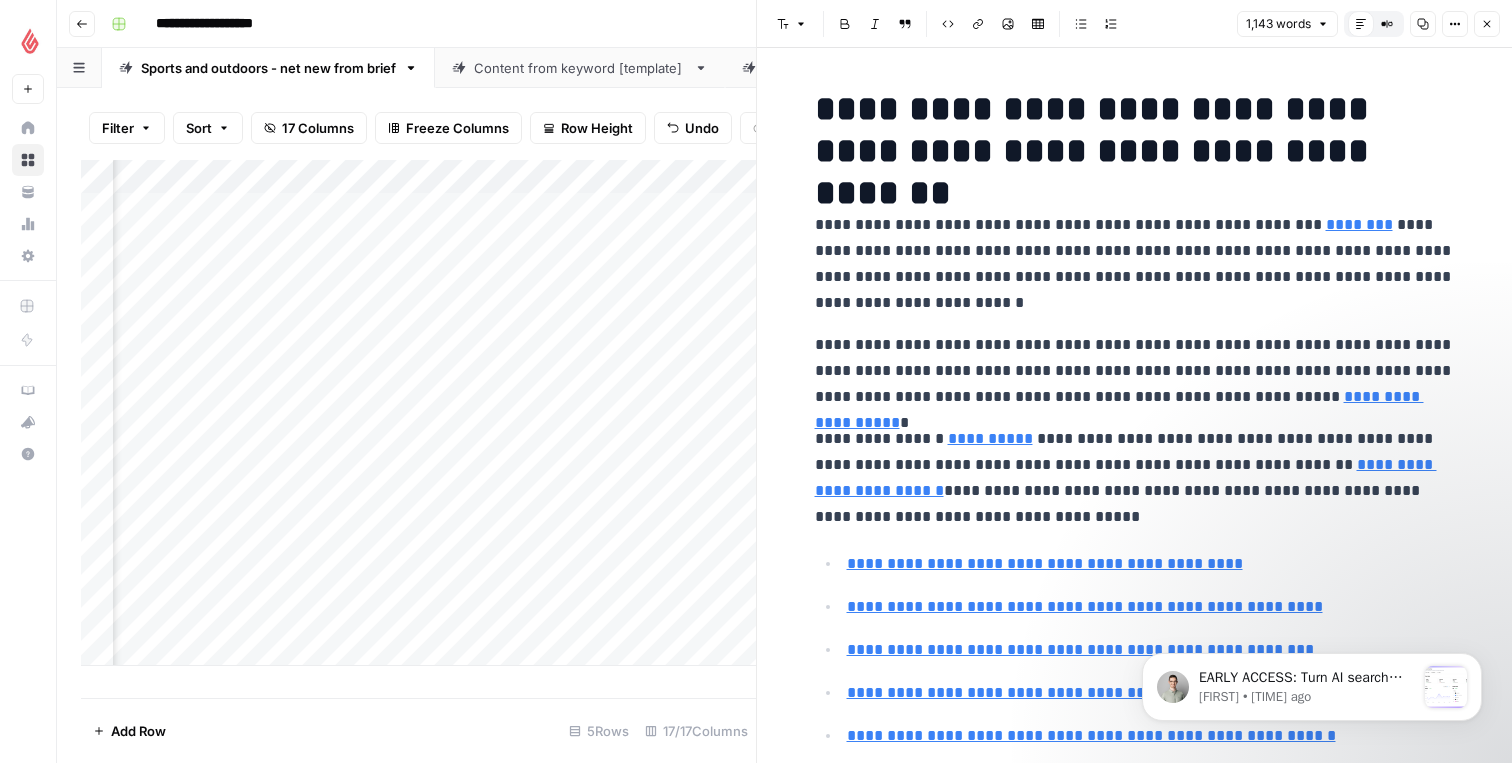 click on "Add Column" at bounding box center (418, 413) 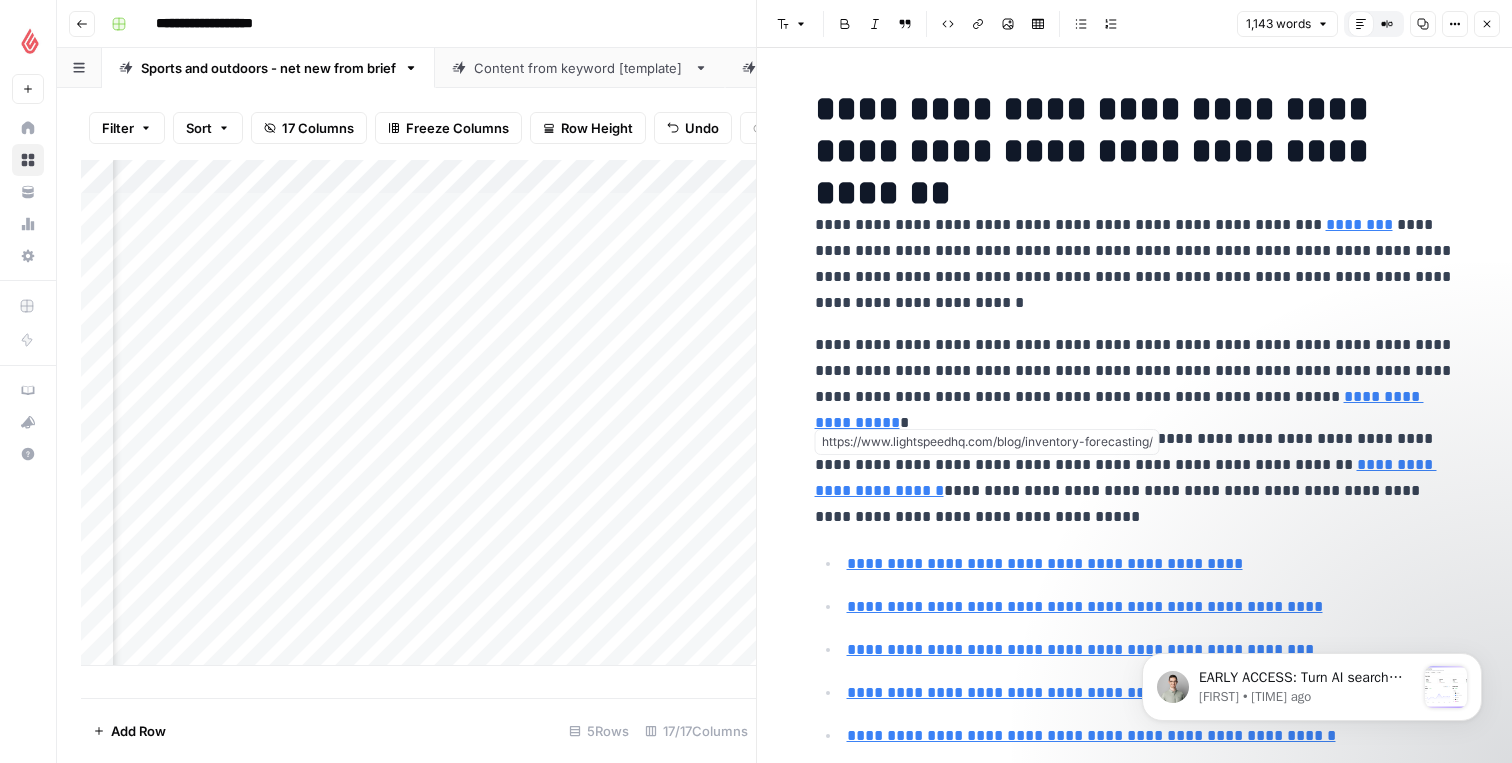 scroll, scrollTop: 0, scrollLeft: 675, axis: horizontal 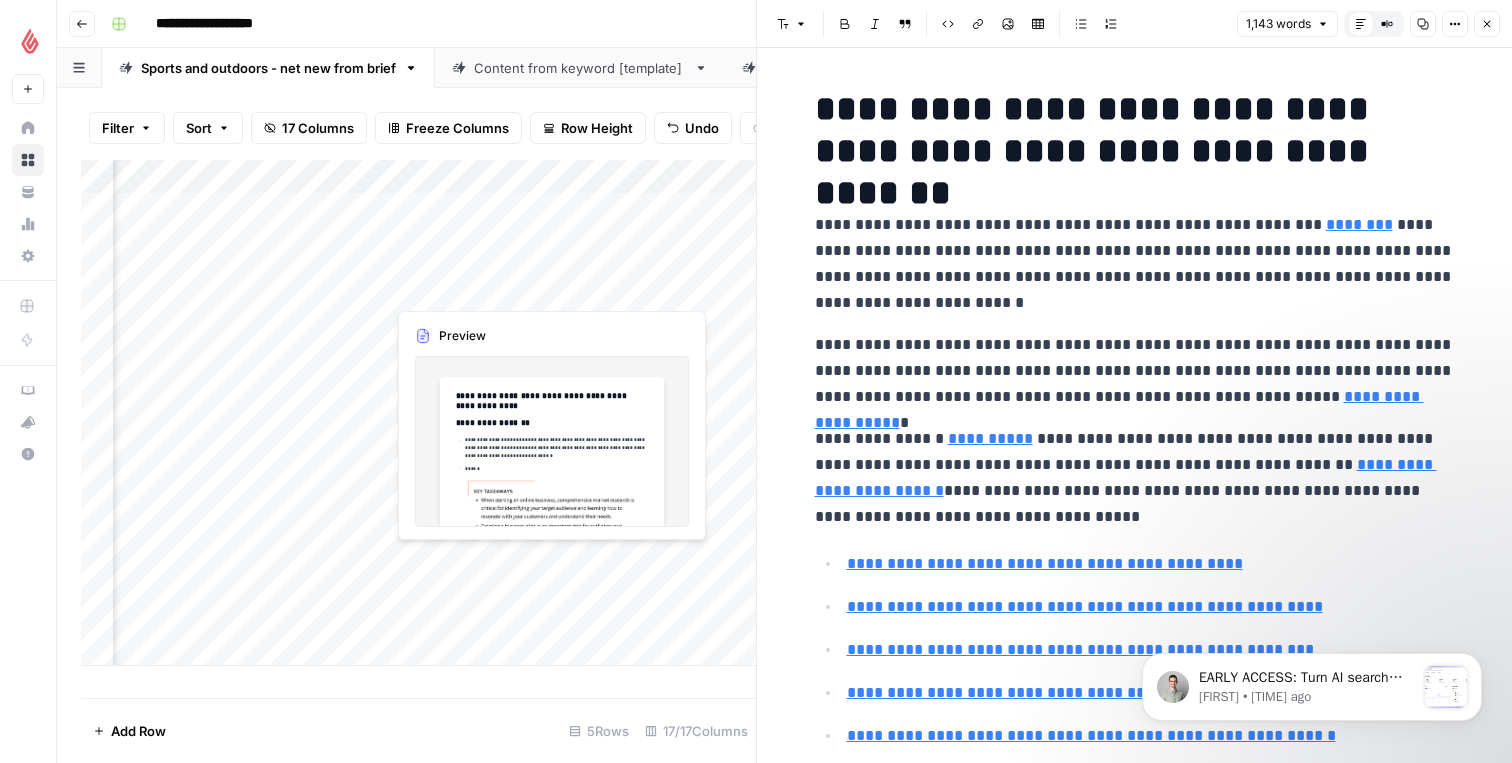 click on "Add Column" at bounding box center [418, 413] 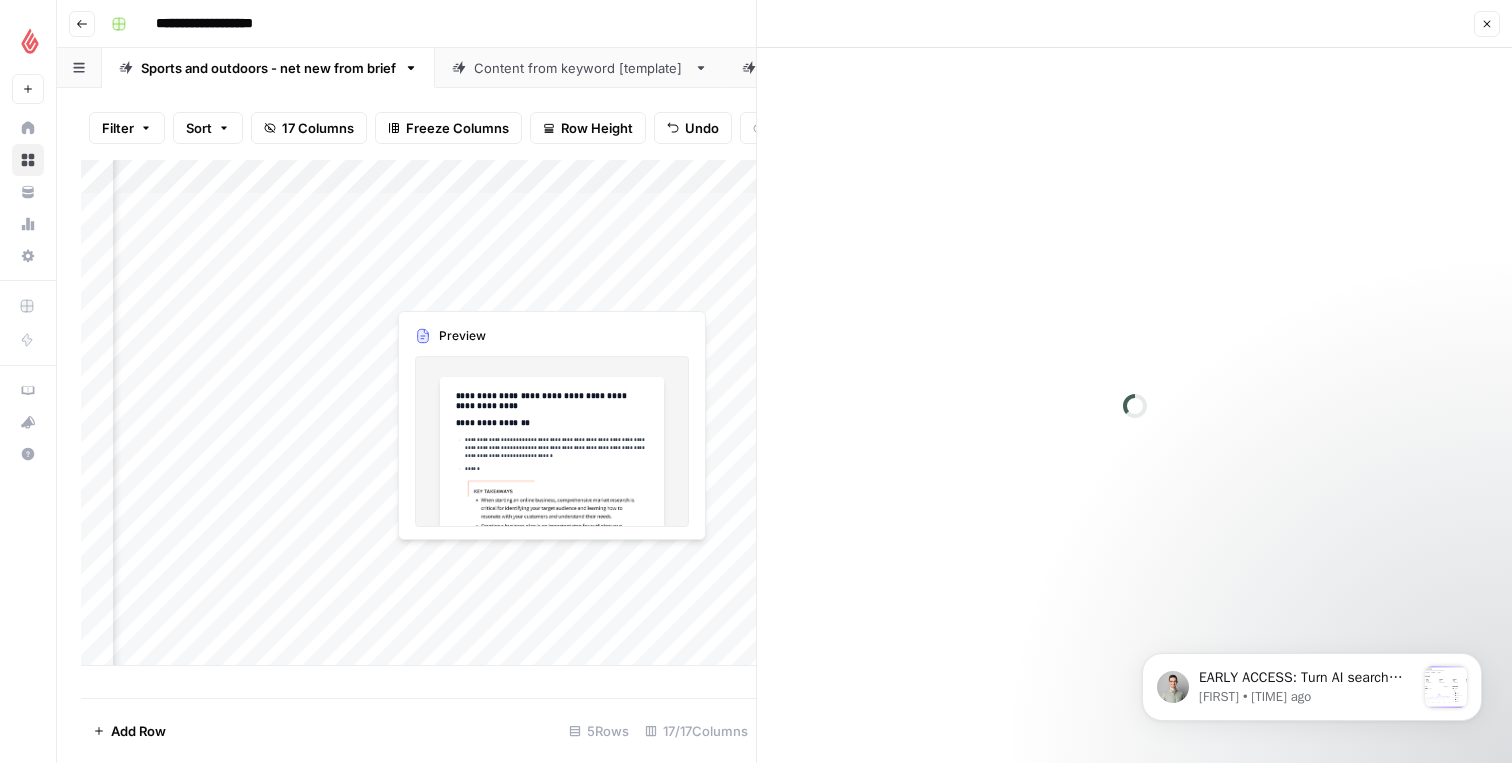 click at bounding box center (476, 588) 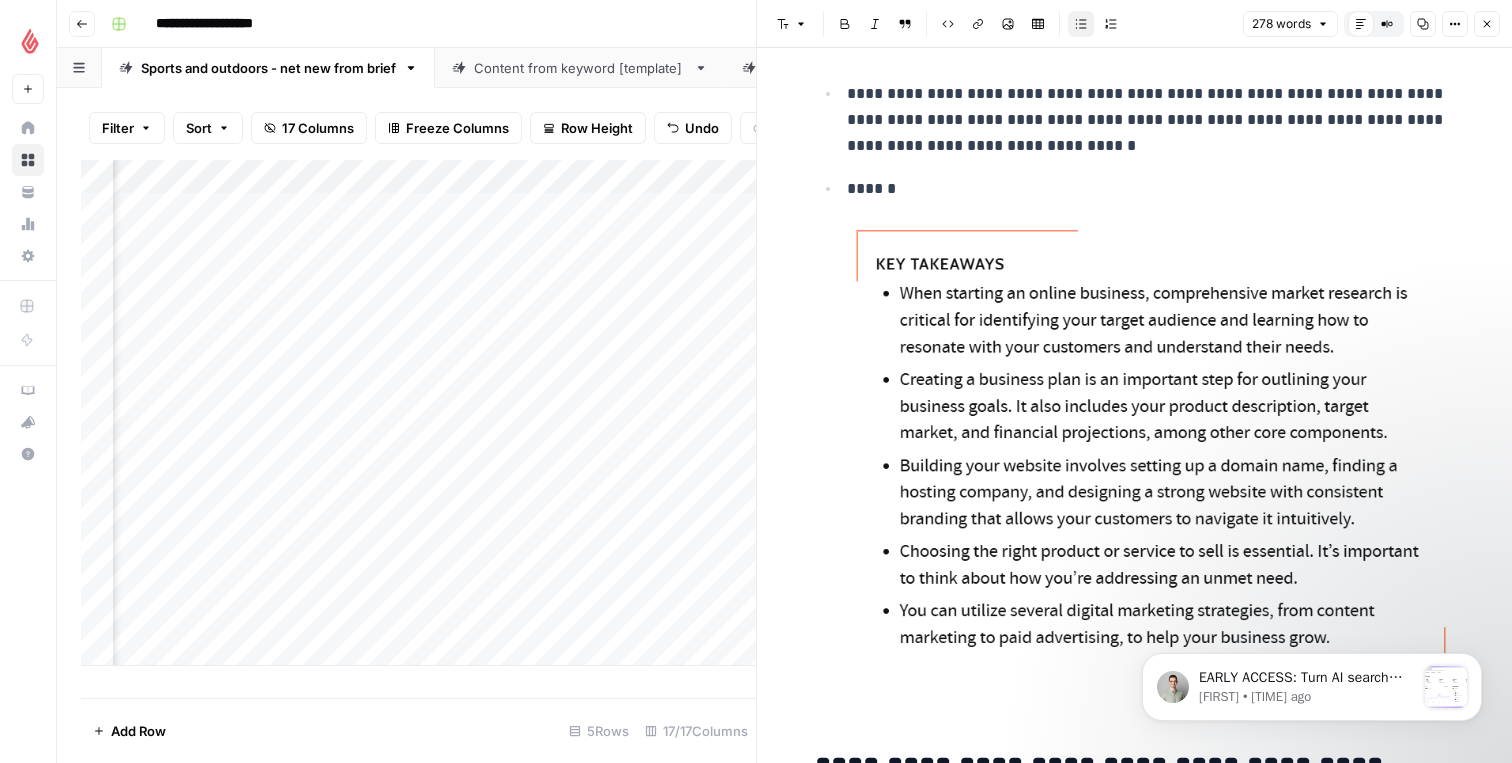 scroll, scrollTop: 0, scrollLeft: 0, axis: both 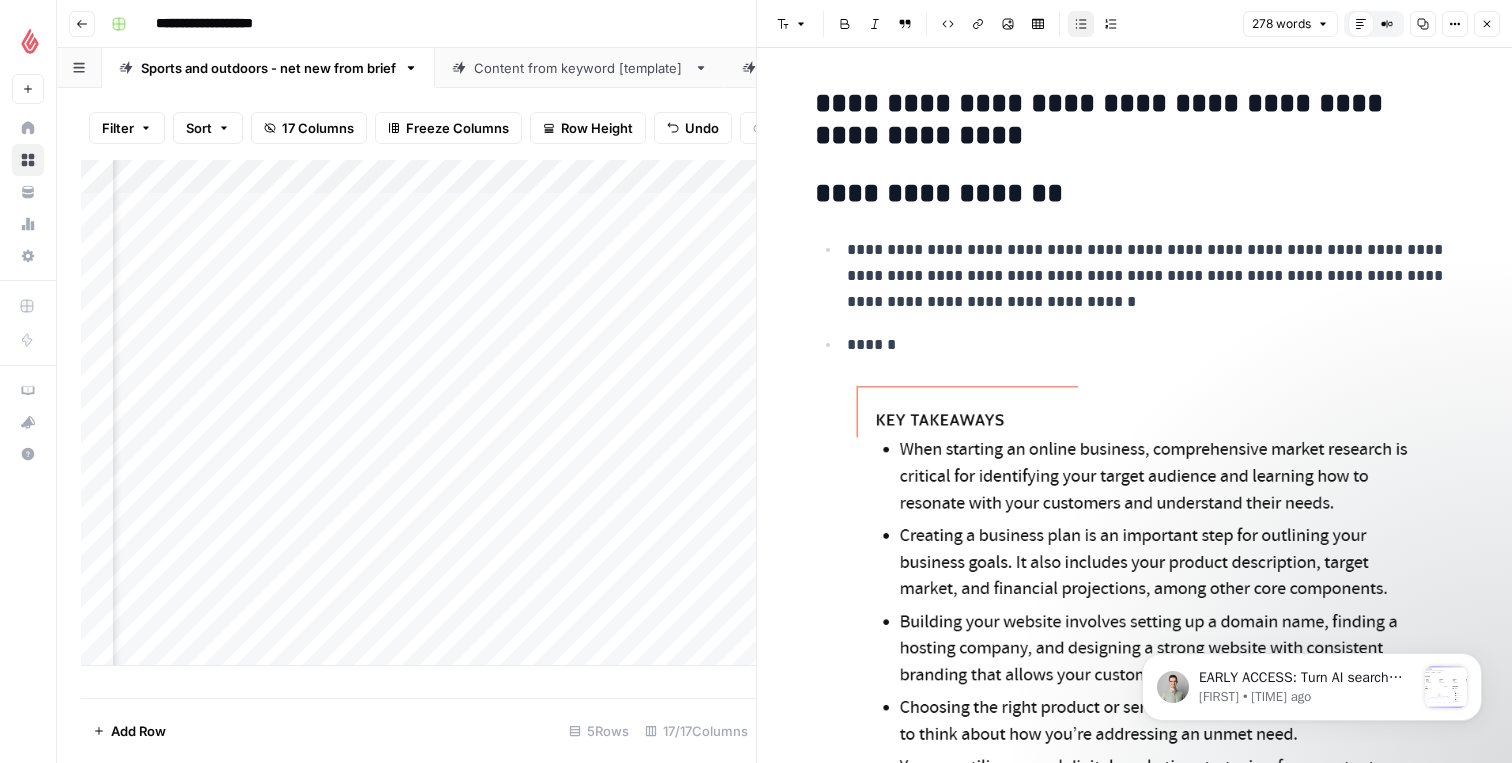 click at bounding box center [476, 588] 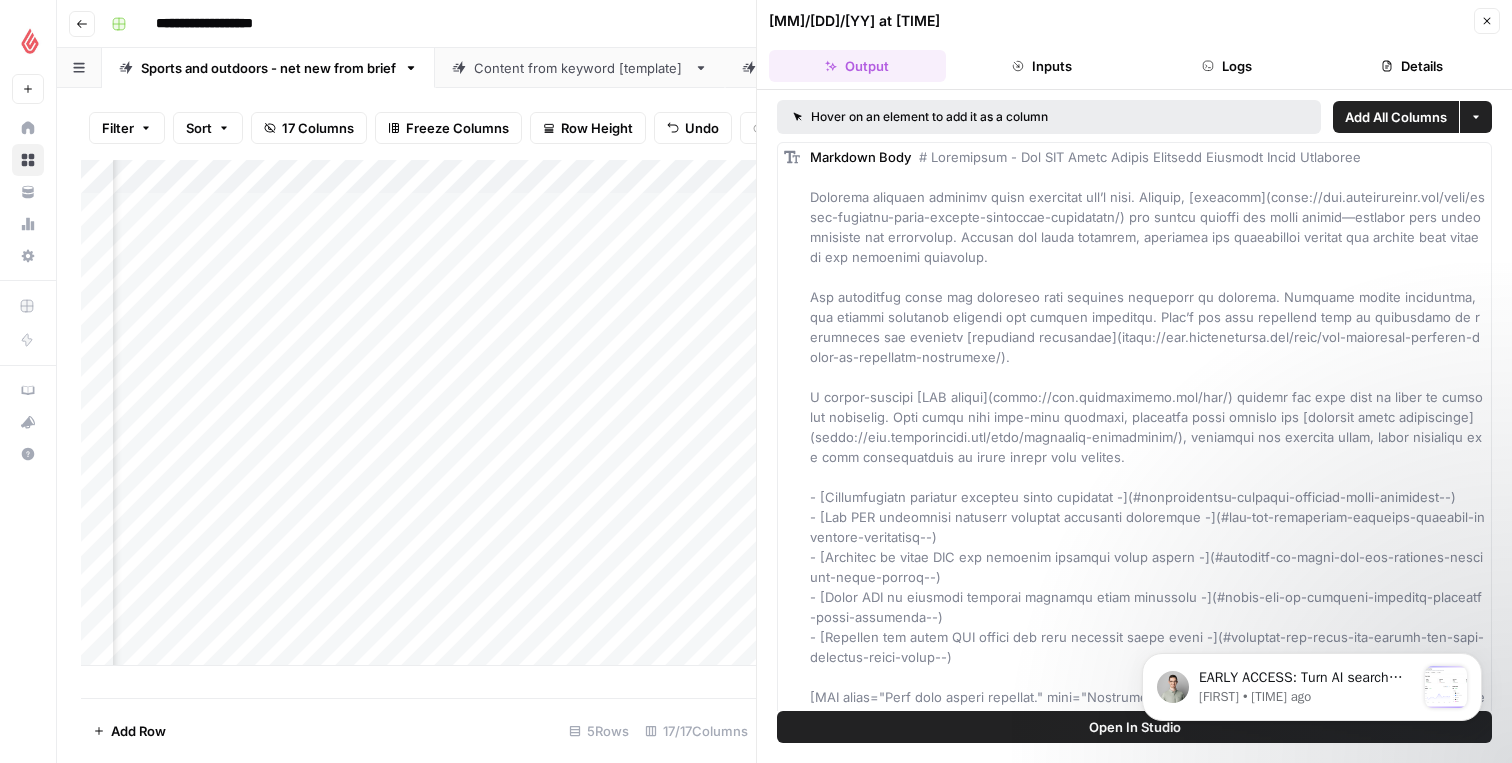 click on "Add Column" at bounding box center [418, 413] 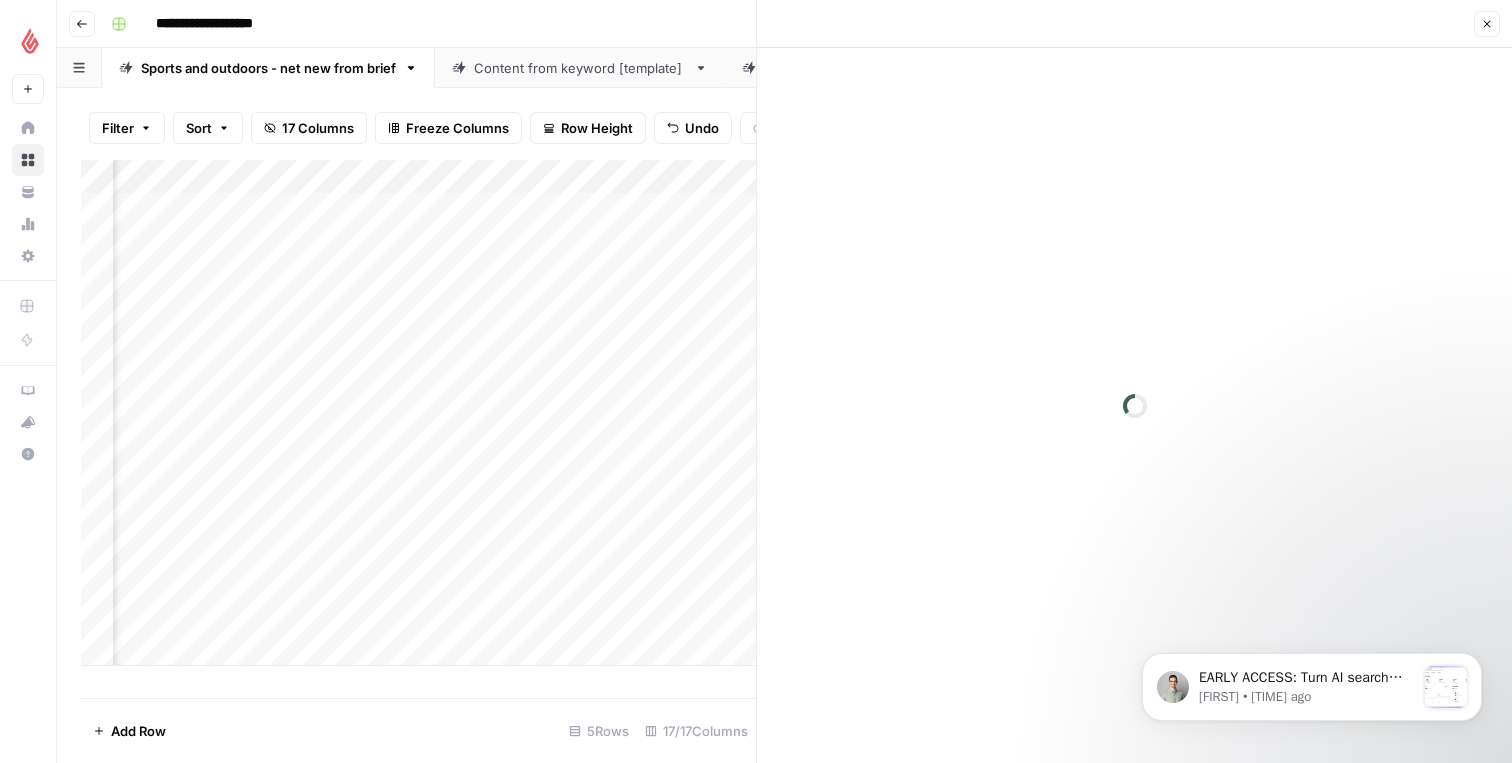 click at bounding box center (470, 588) 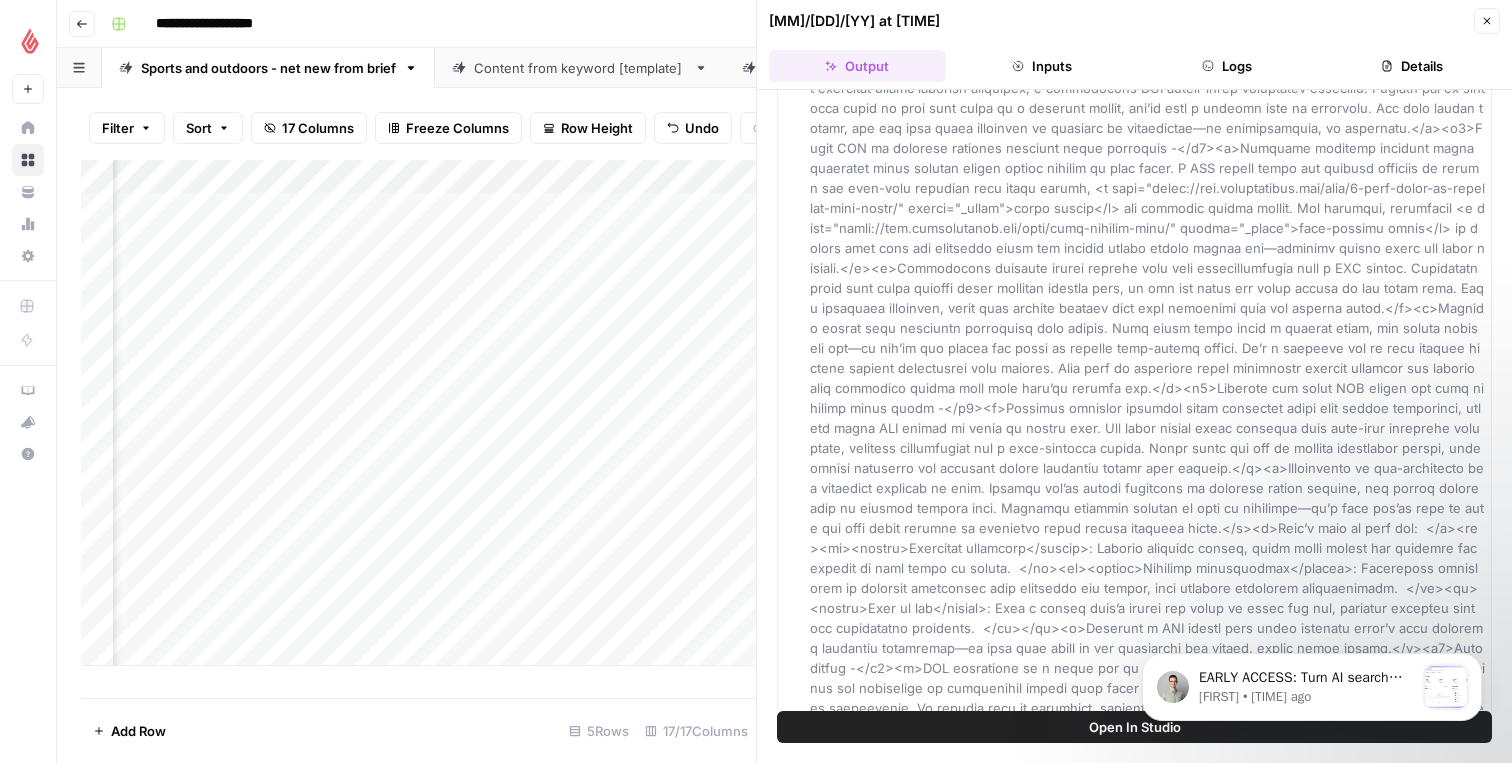 scroll, scrollTop: 4127, scrollLeft: 0, axis: vertical 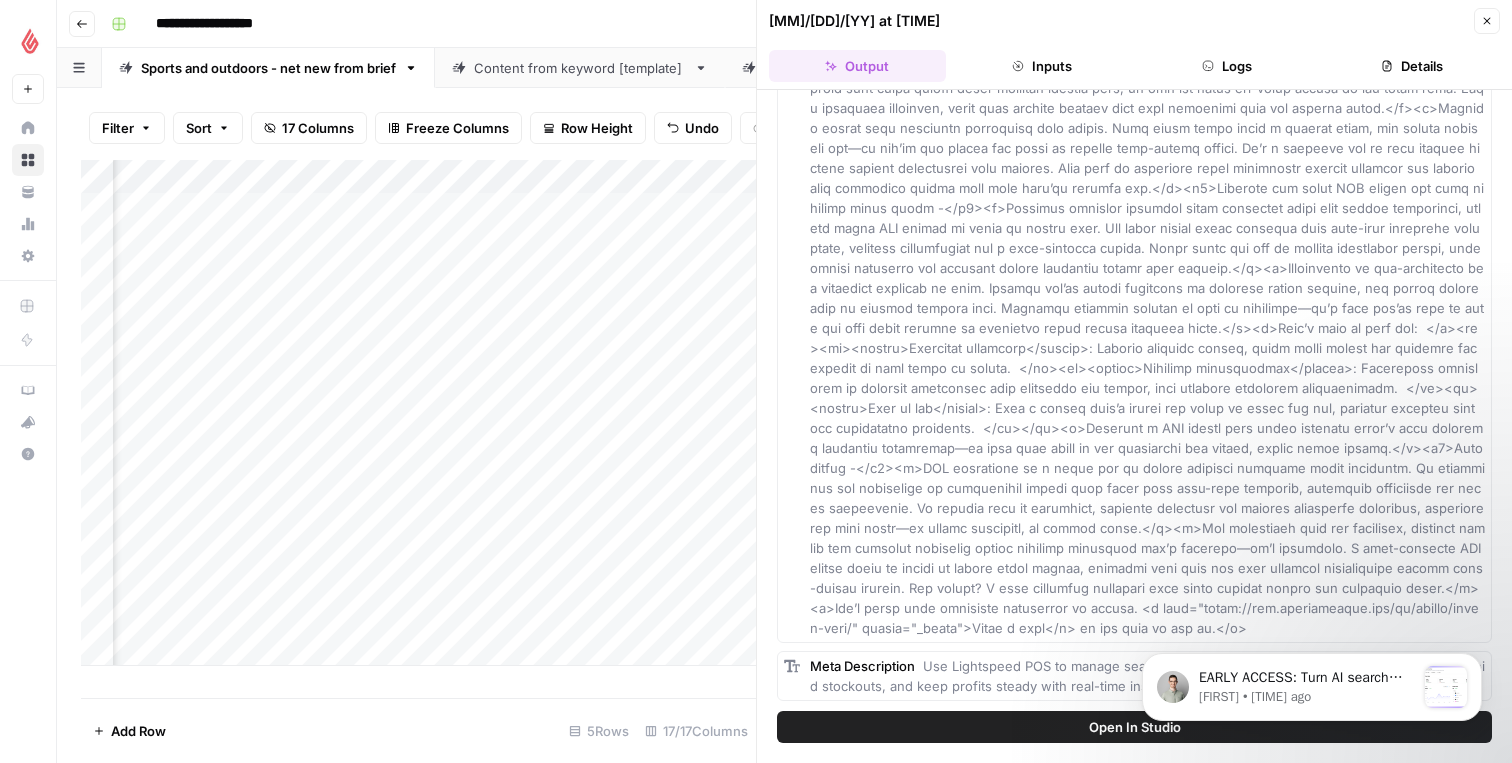 click on "Add Column" at bounding box center [418, 413] 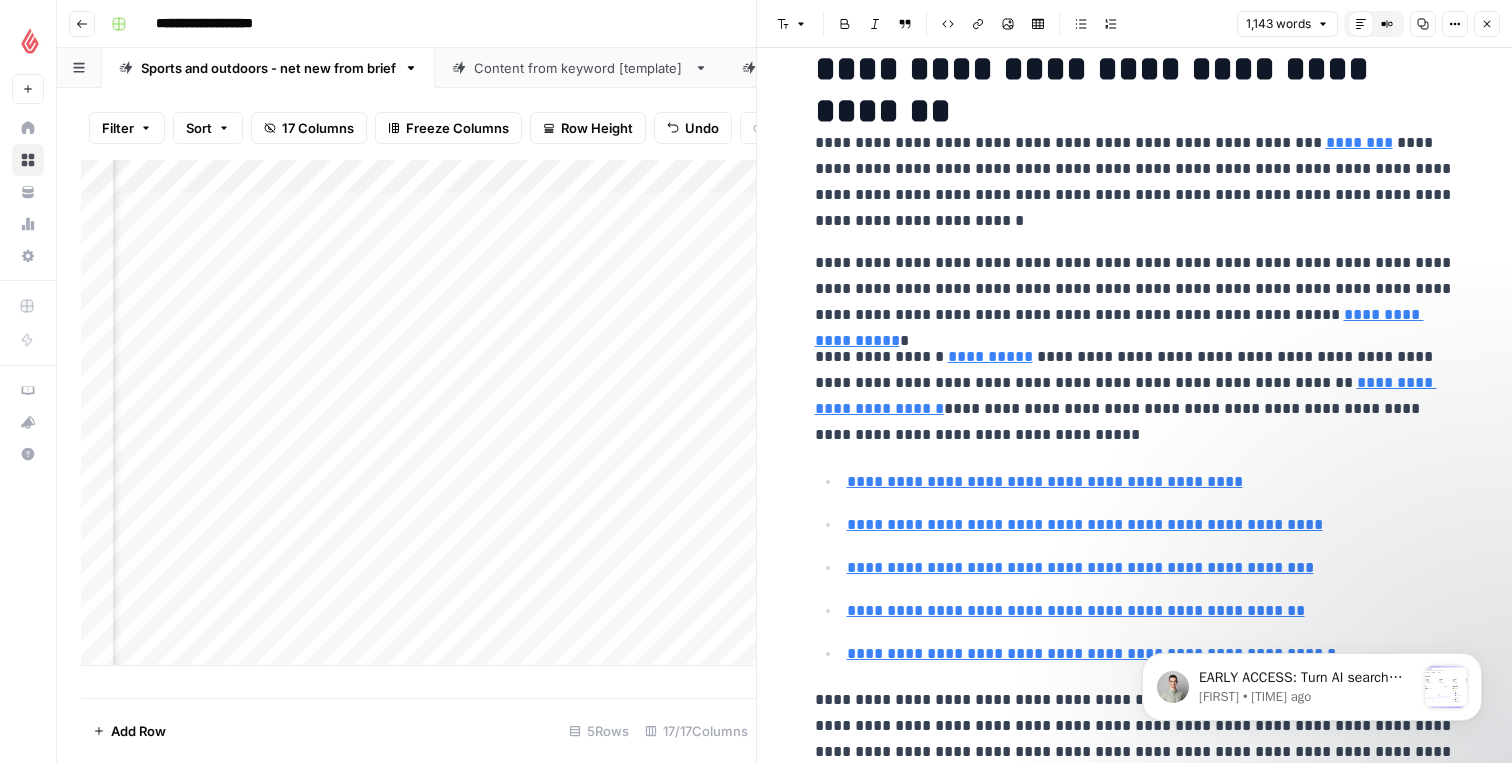 scroll, scrollTop: 0, scrollLeft: 0, axis: both 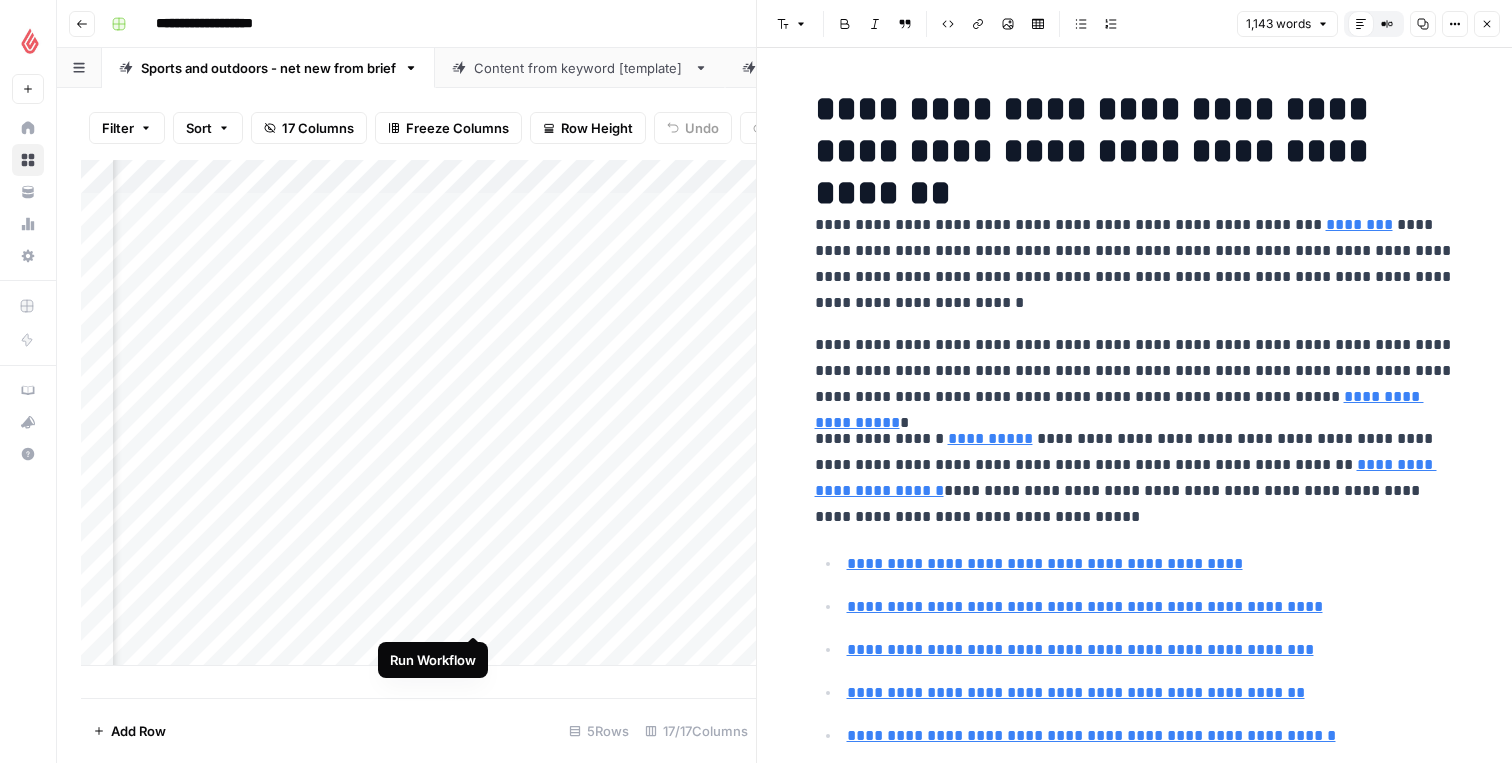 click on "Add Column" at bounding box center (418, 413) 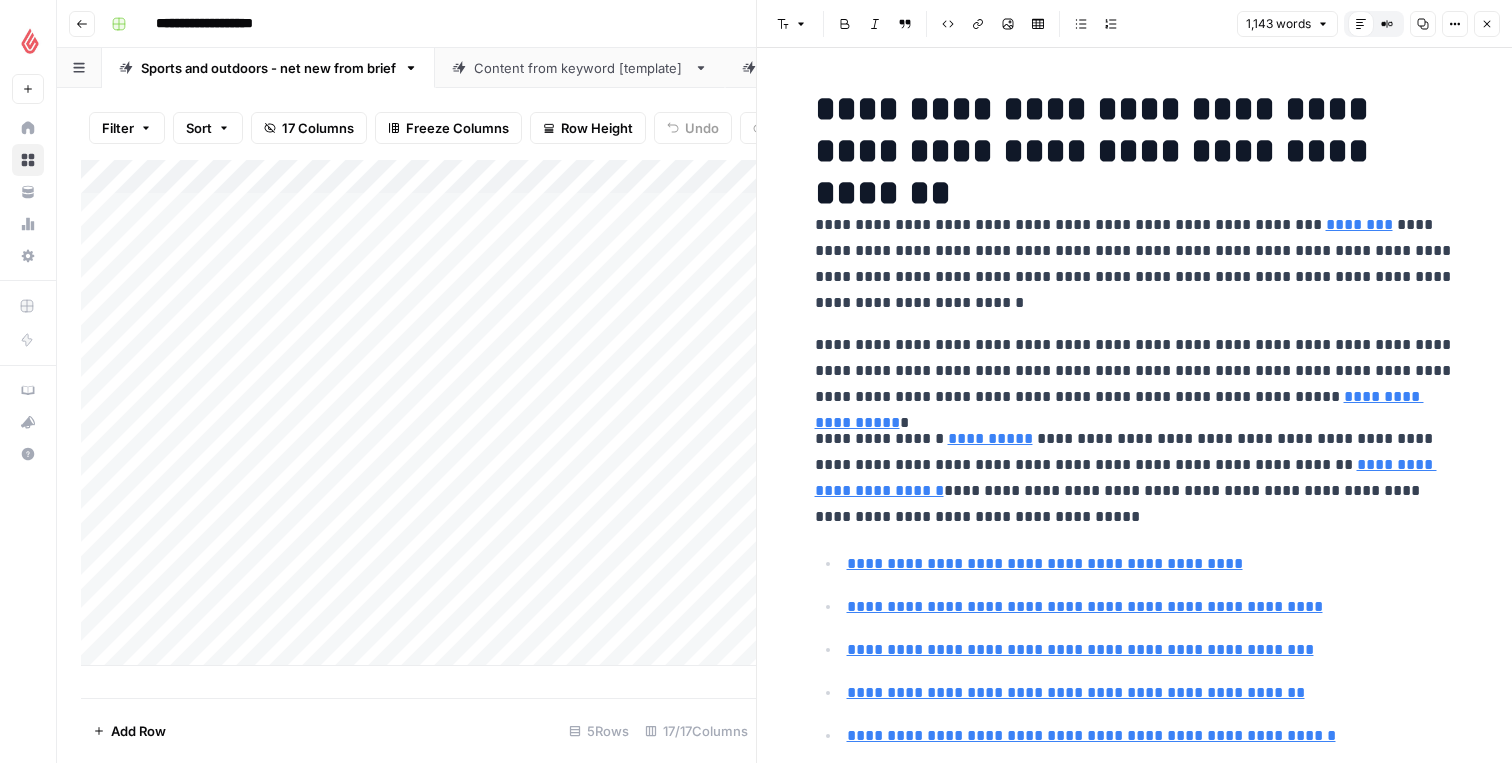 scroll, scrollTop: 0, scrollLeft: 0, axis: both 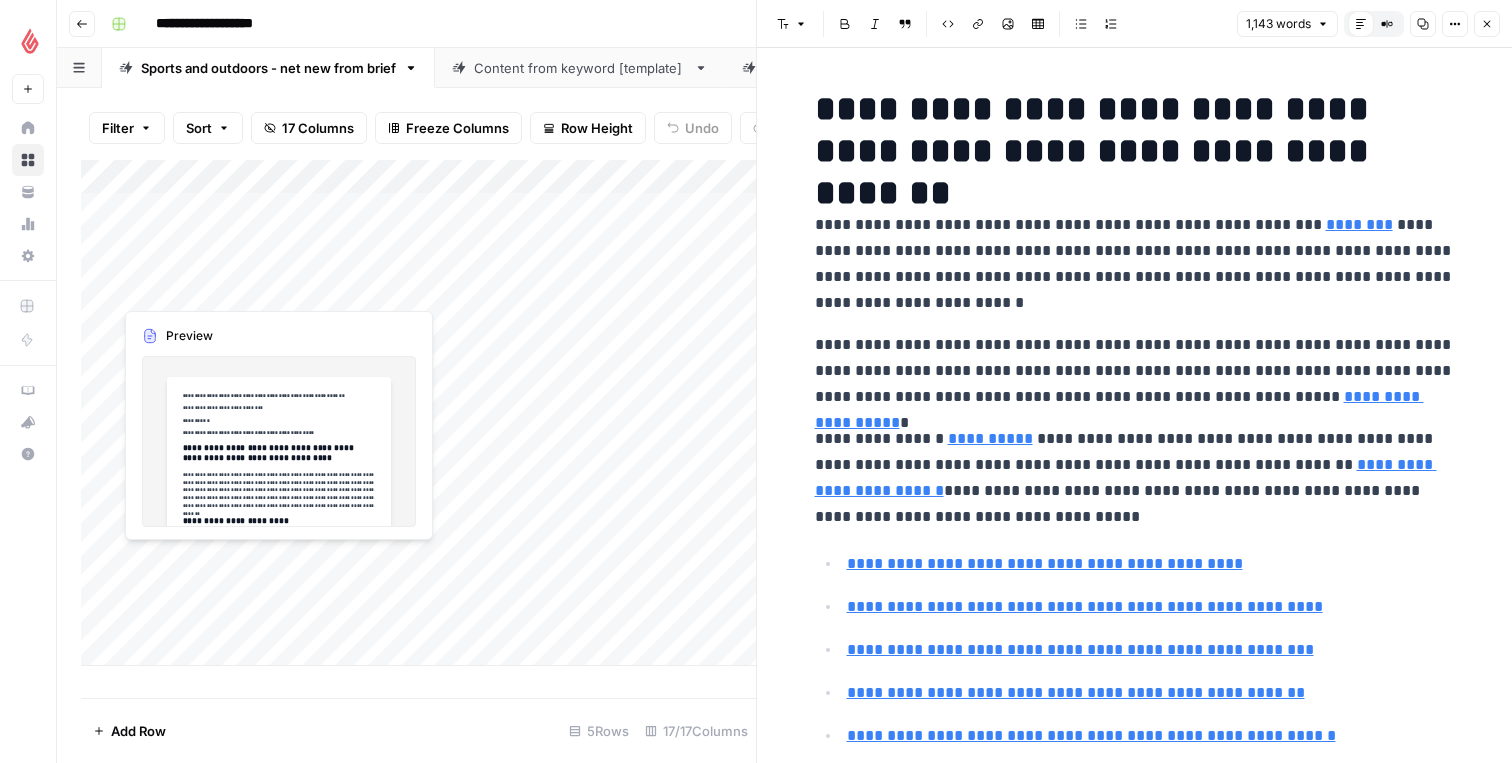 click on "Add Column" at bounding box center [418, 413] 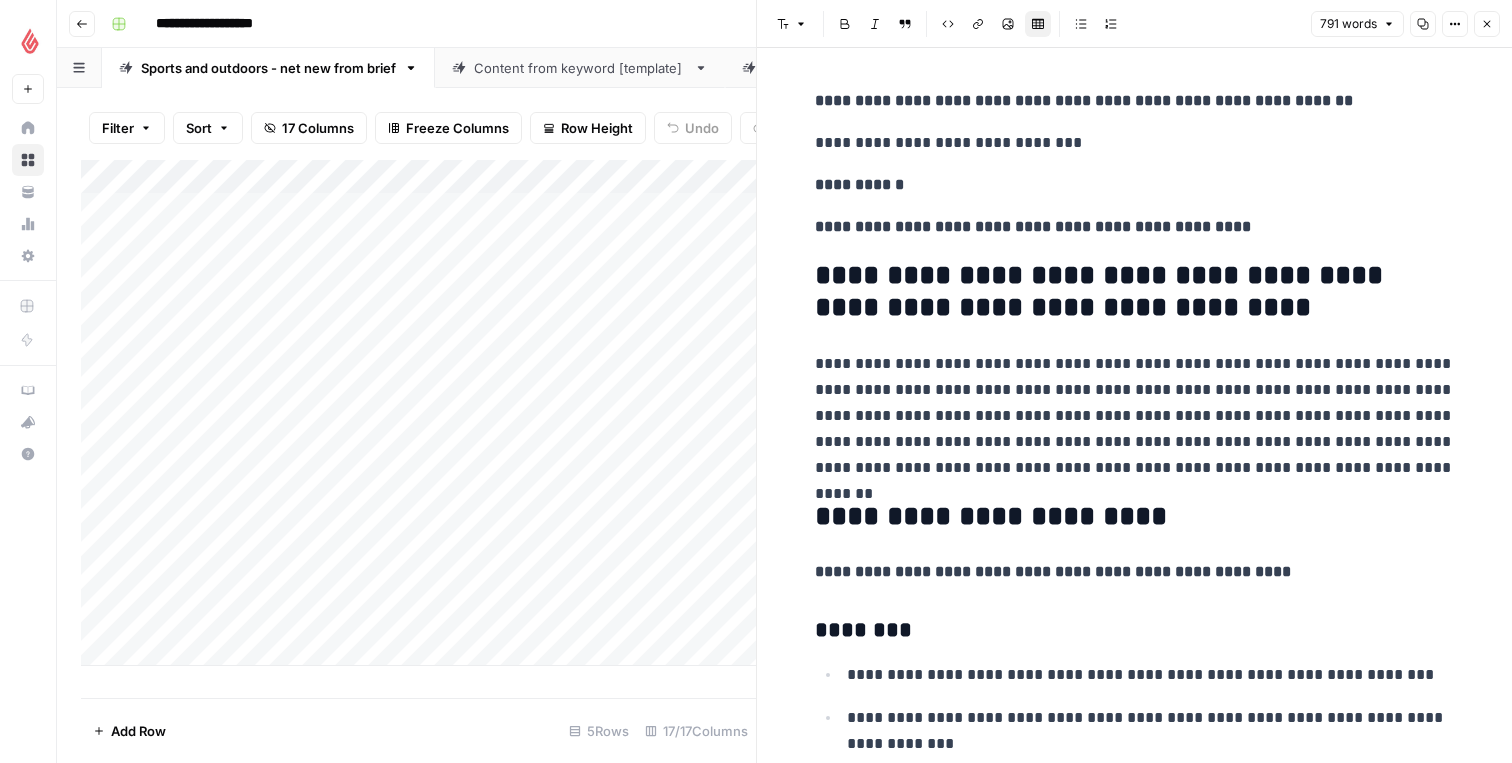 scroll, scrollTop: 35, scrollLeft: 0, axis: vertical 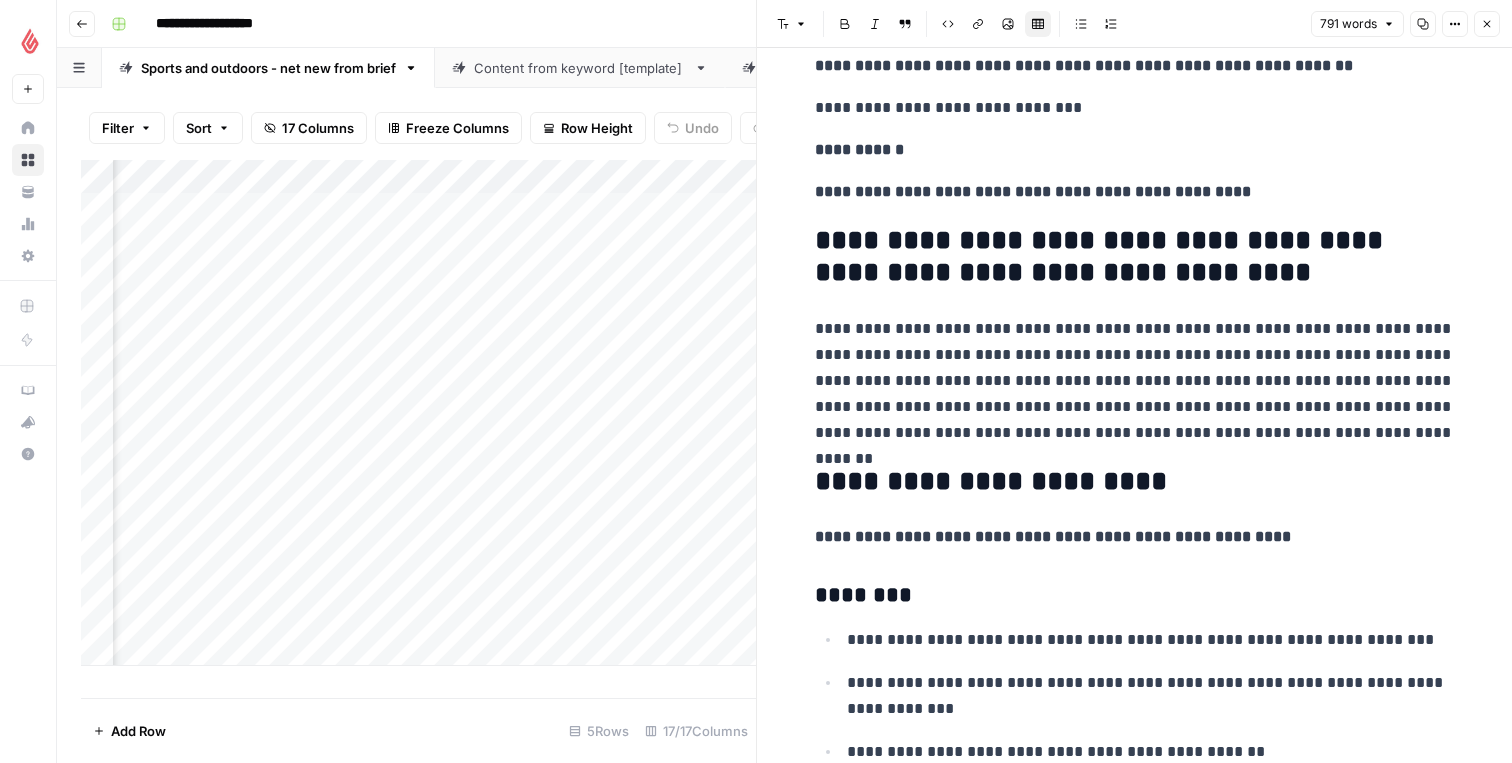 click on "Add Column" at bounding box center (418, 413) 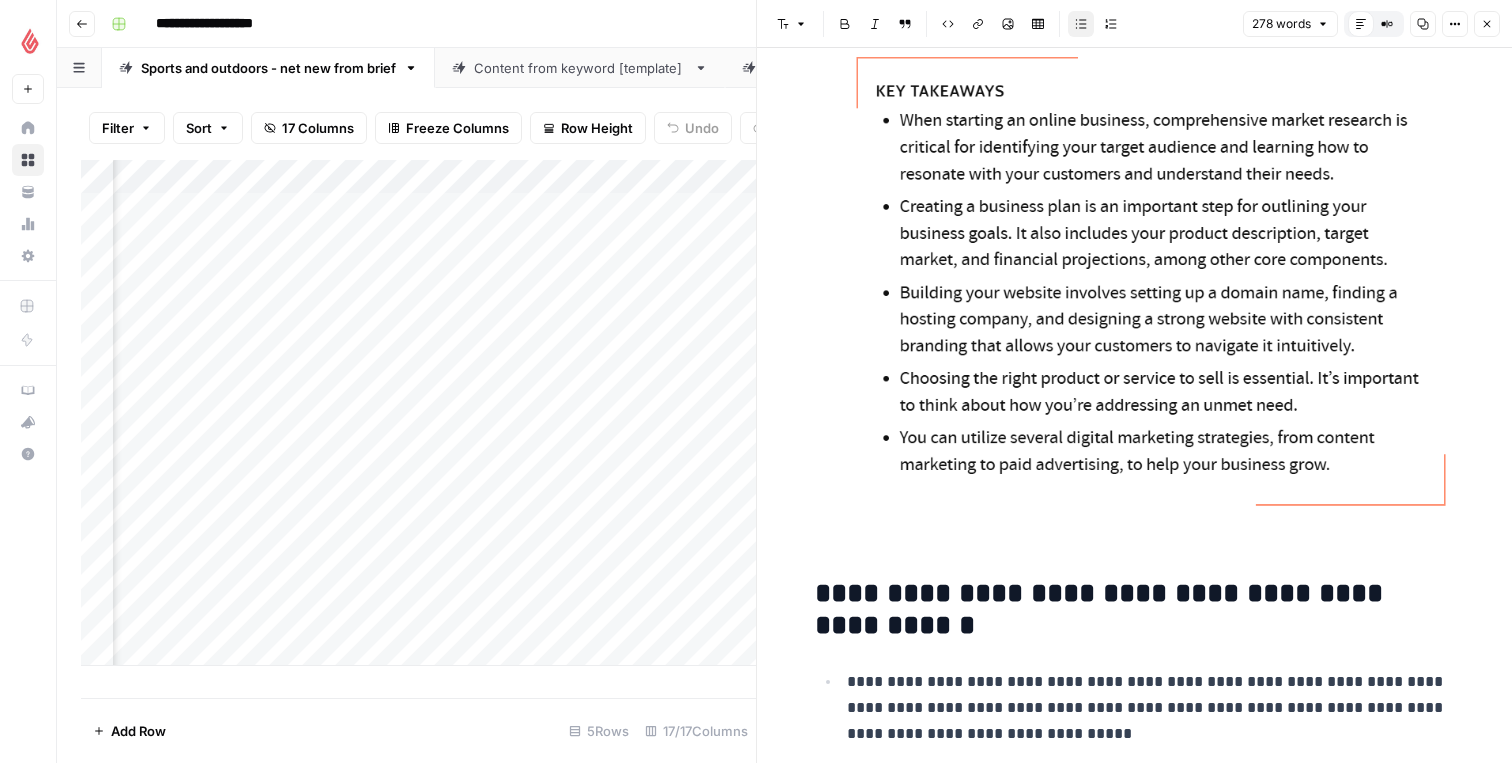 scroll, scrollTop: 0, scrollLeft: 0, axis: both 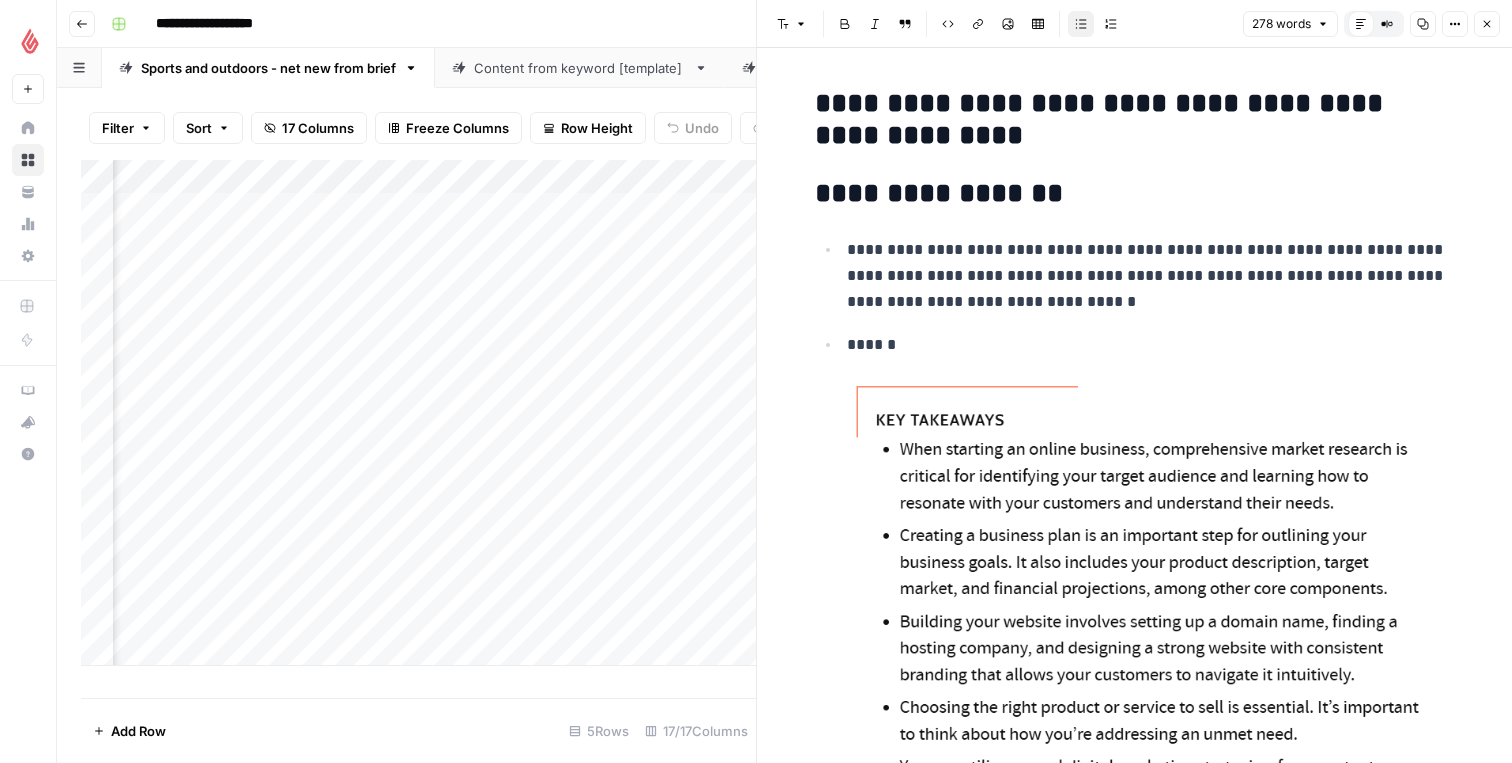 click on "**********" at bounding box center [797, 24] 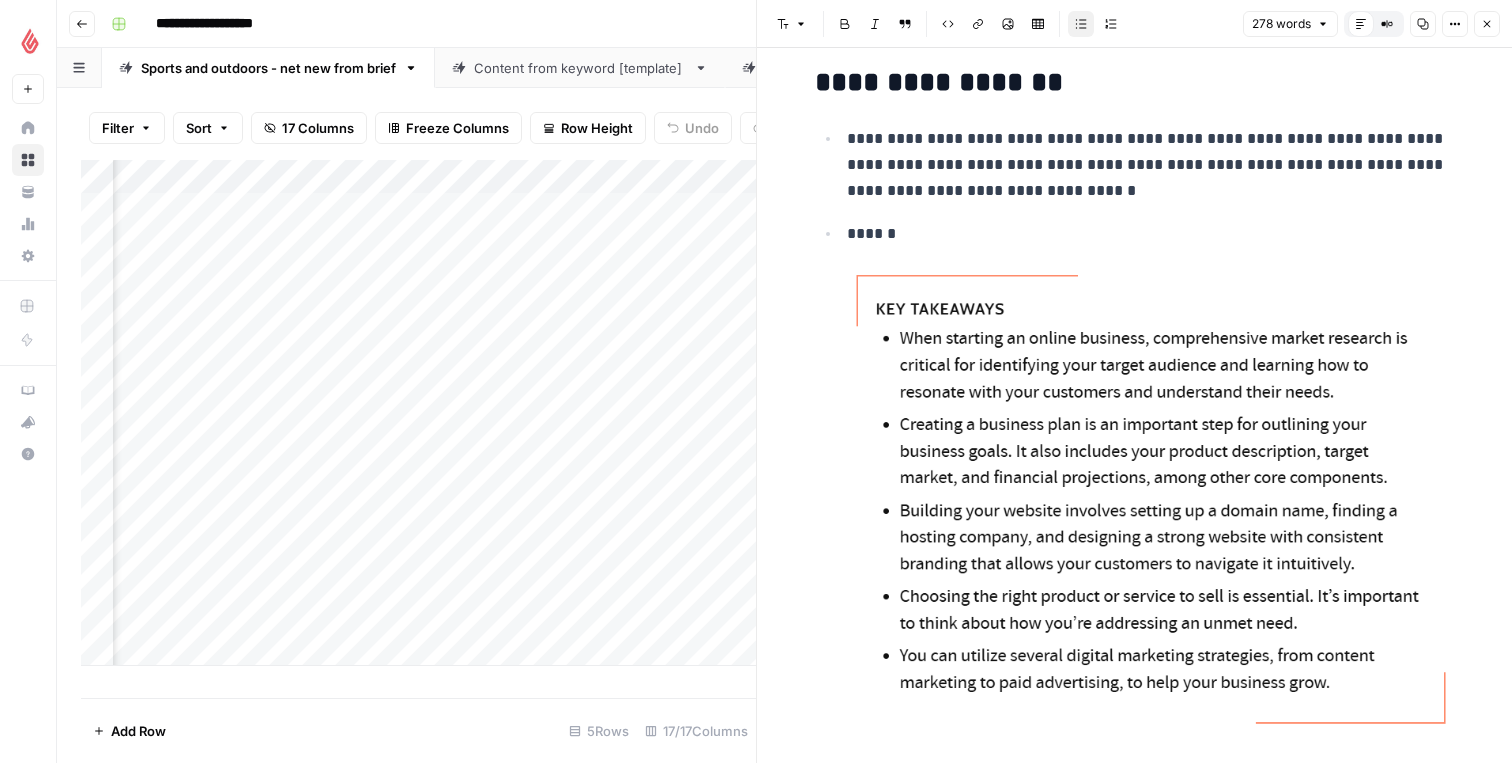 scroll, scrollTop: 128, scrollLeft: 0, axis: vertical 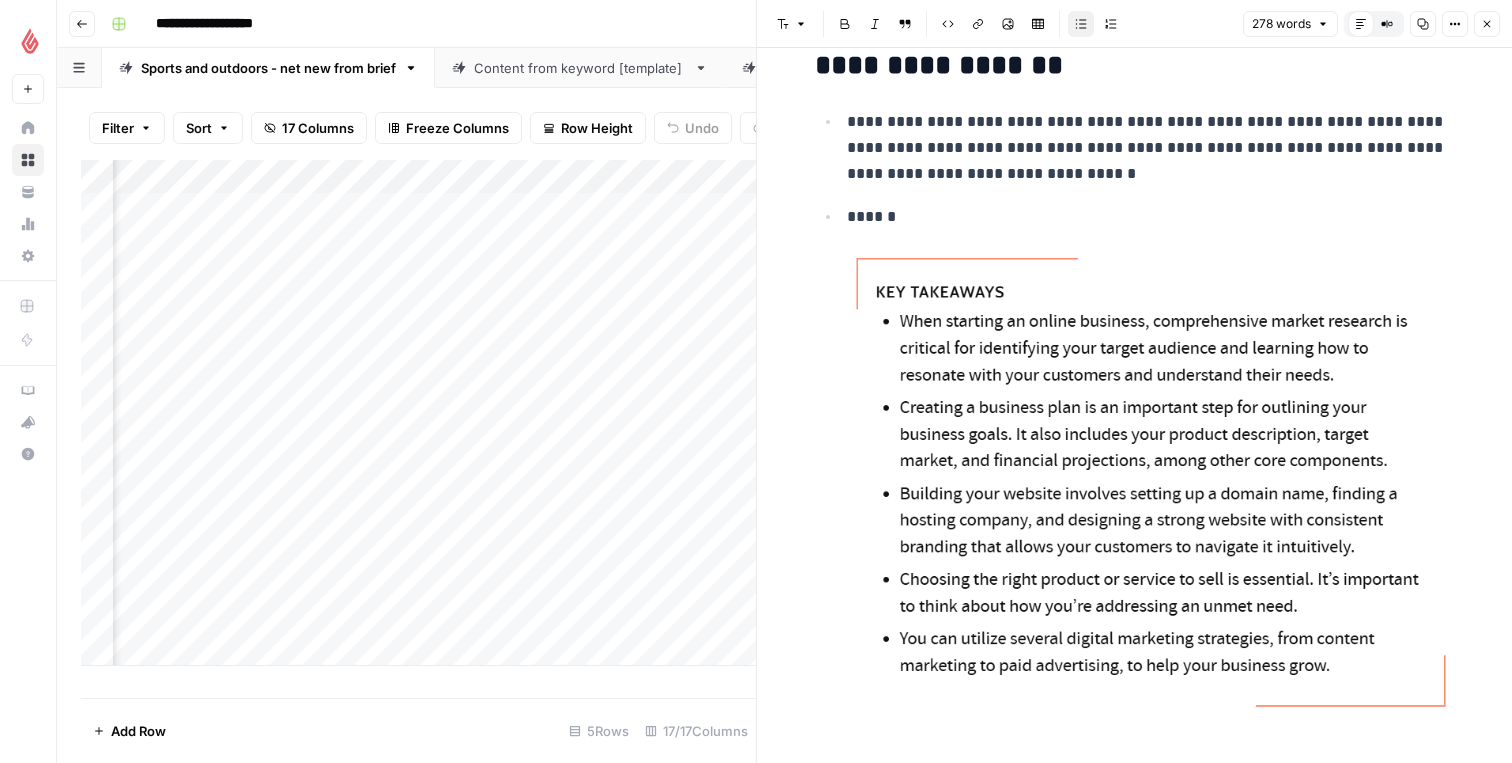 click on "Add Column" at bounding box center (418, 413) 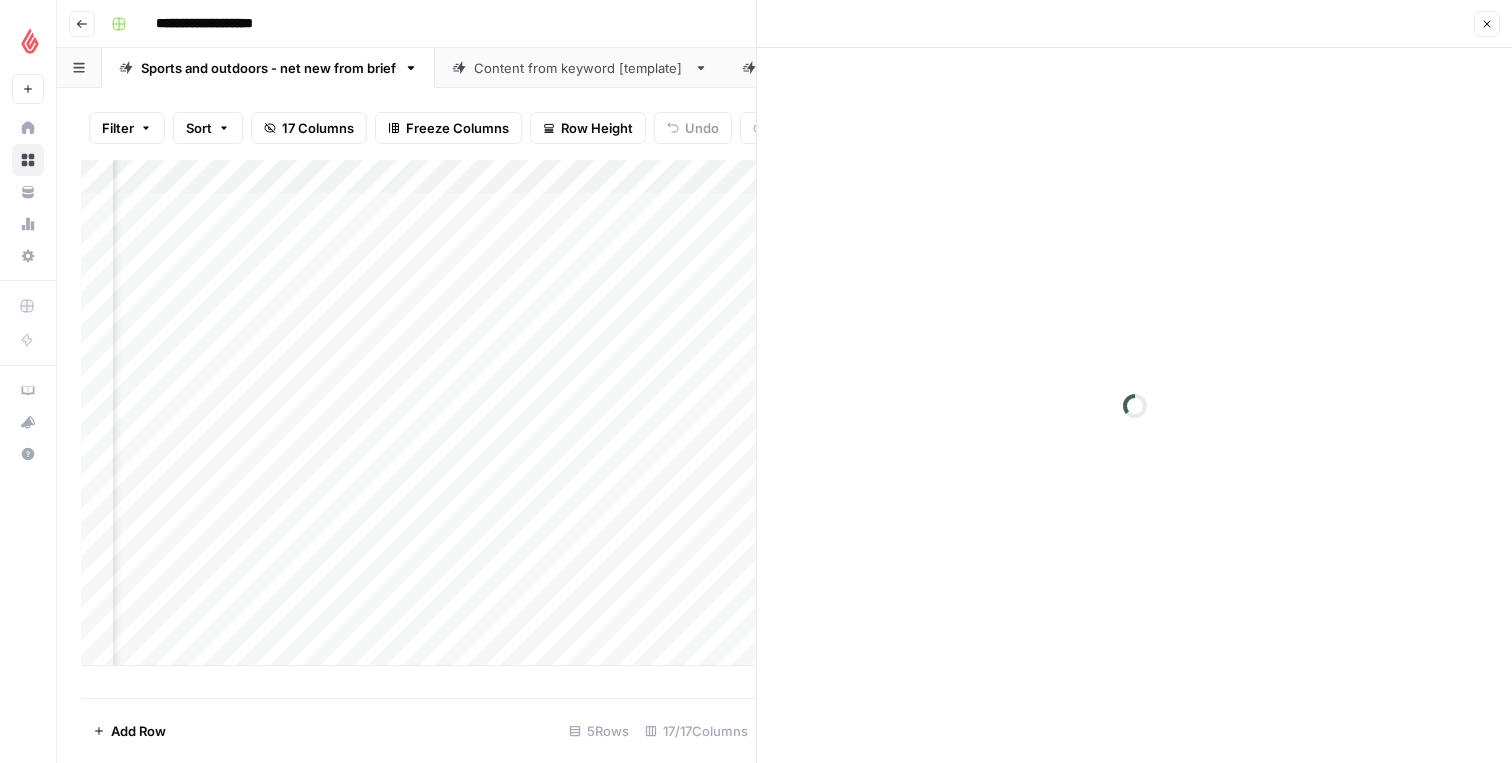 click at bounding box center [628, 588] 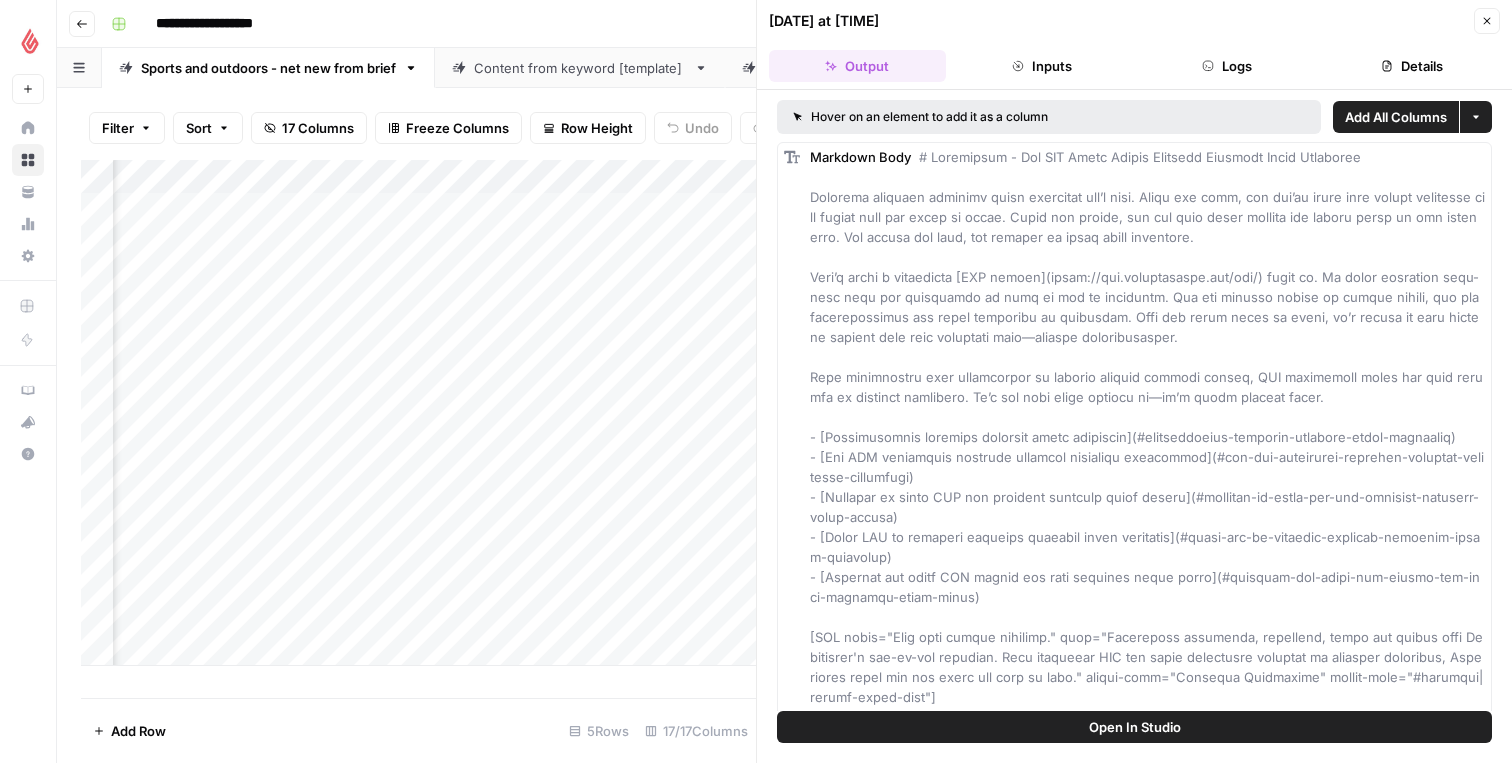 scroll, scrollTop: 0, scrollLeft: 1843, axis: horizontal 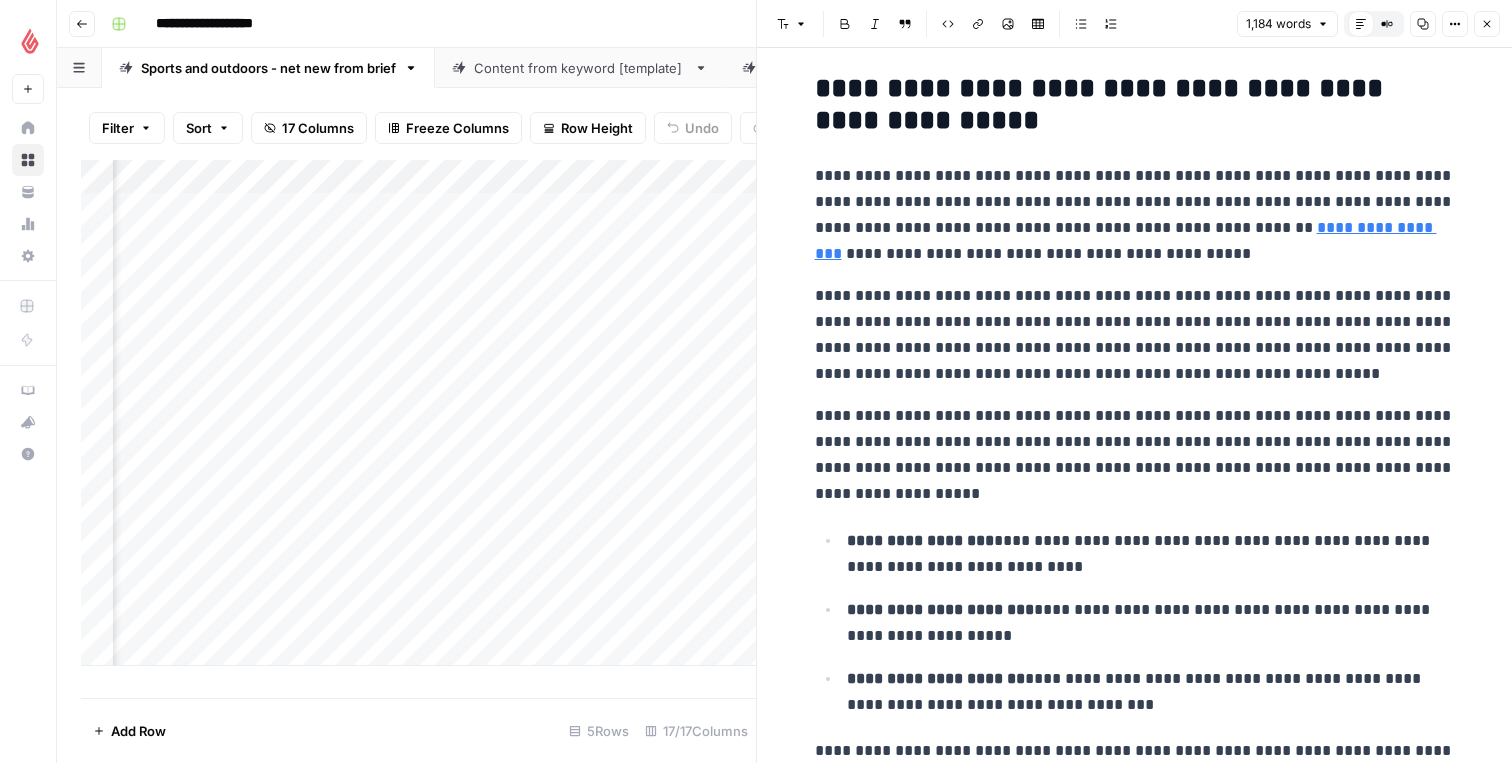 click on "**********" at bounding box center [1135, 455] 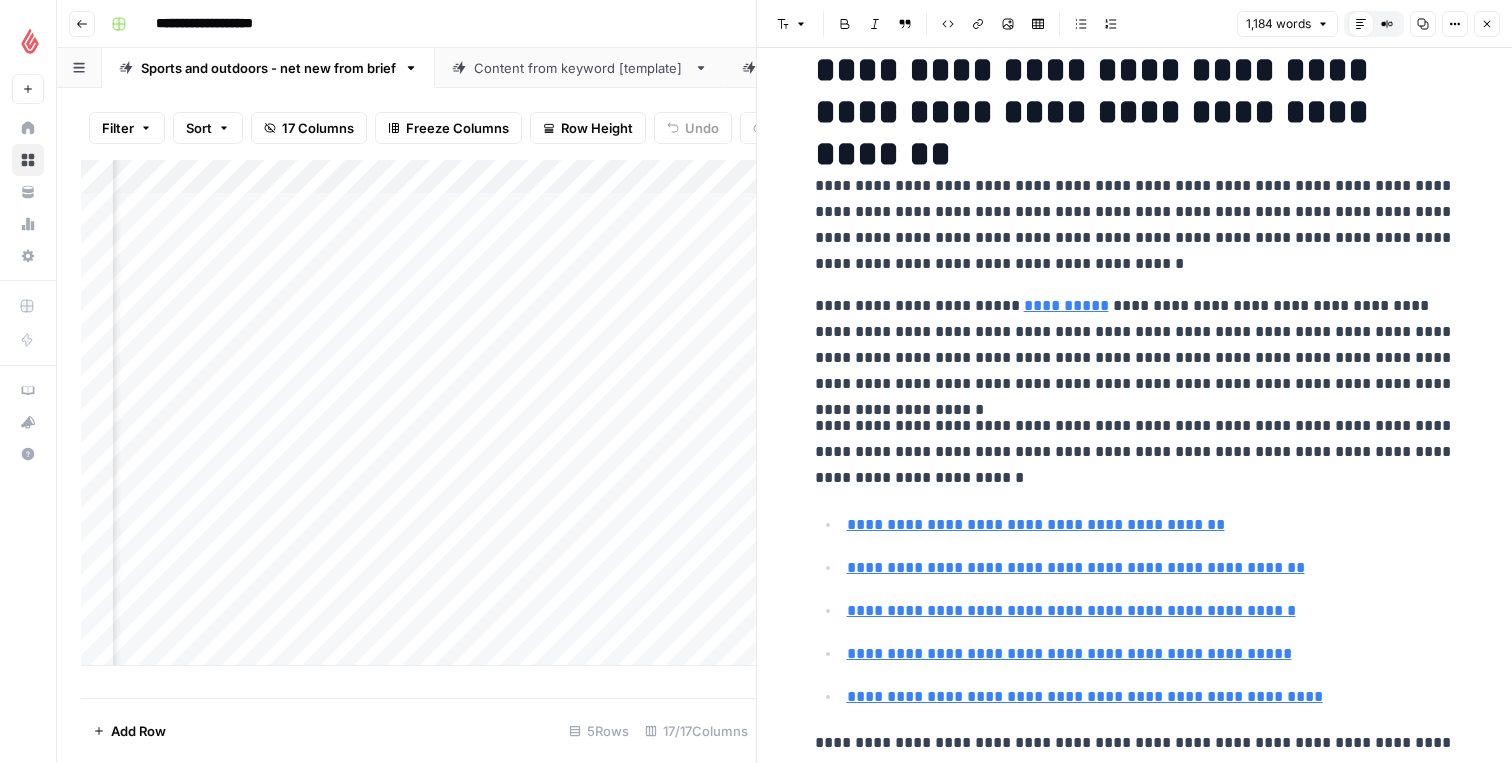 scroll, scrollTop: 0, scrollLeft: 0, axis: both 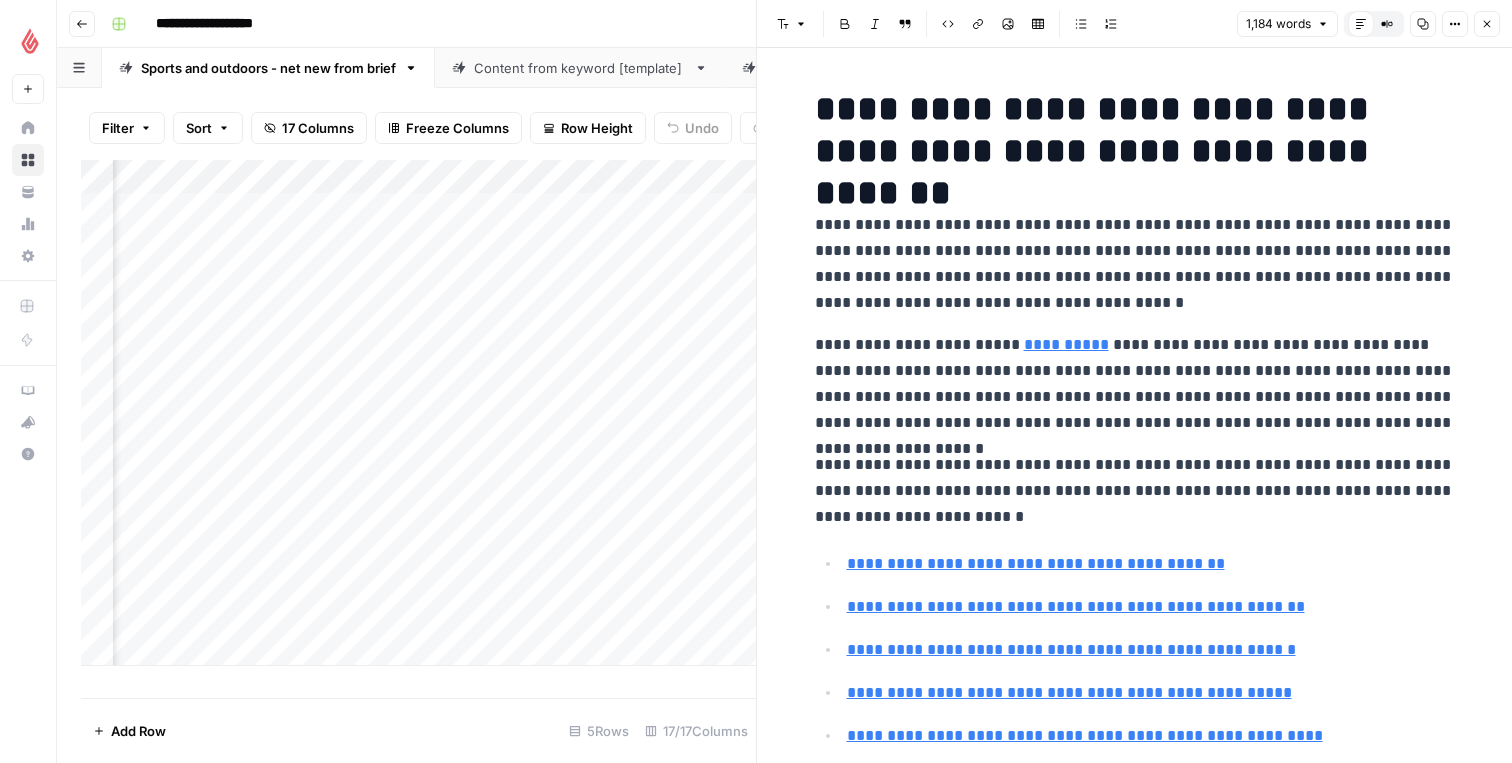 click on "**********" at bounding box center [1135, 130] 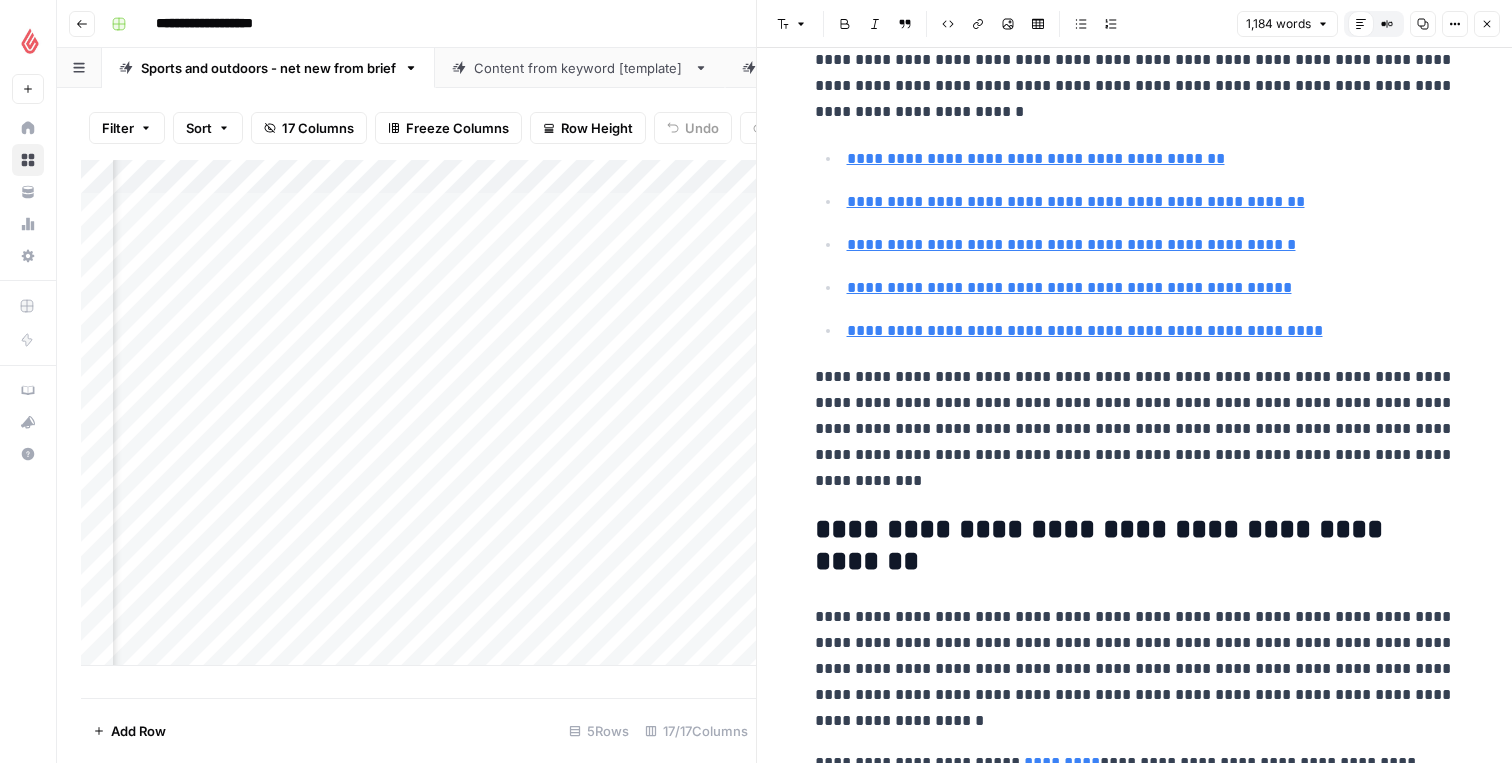 scroll, scrollTop: 326, scrollLeft: 0, axis: vertical 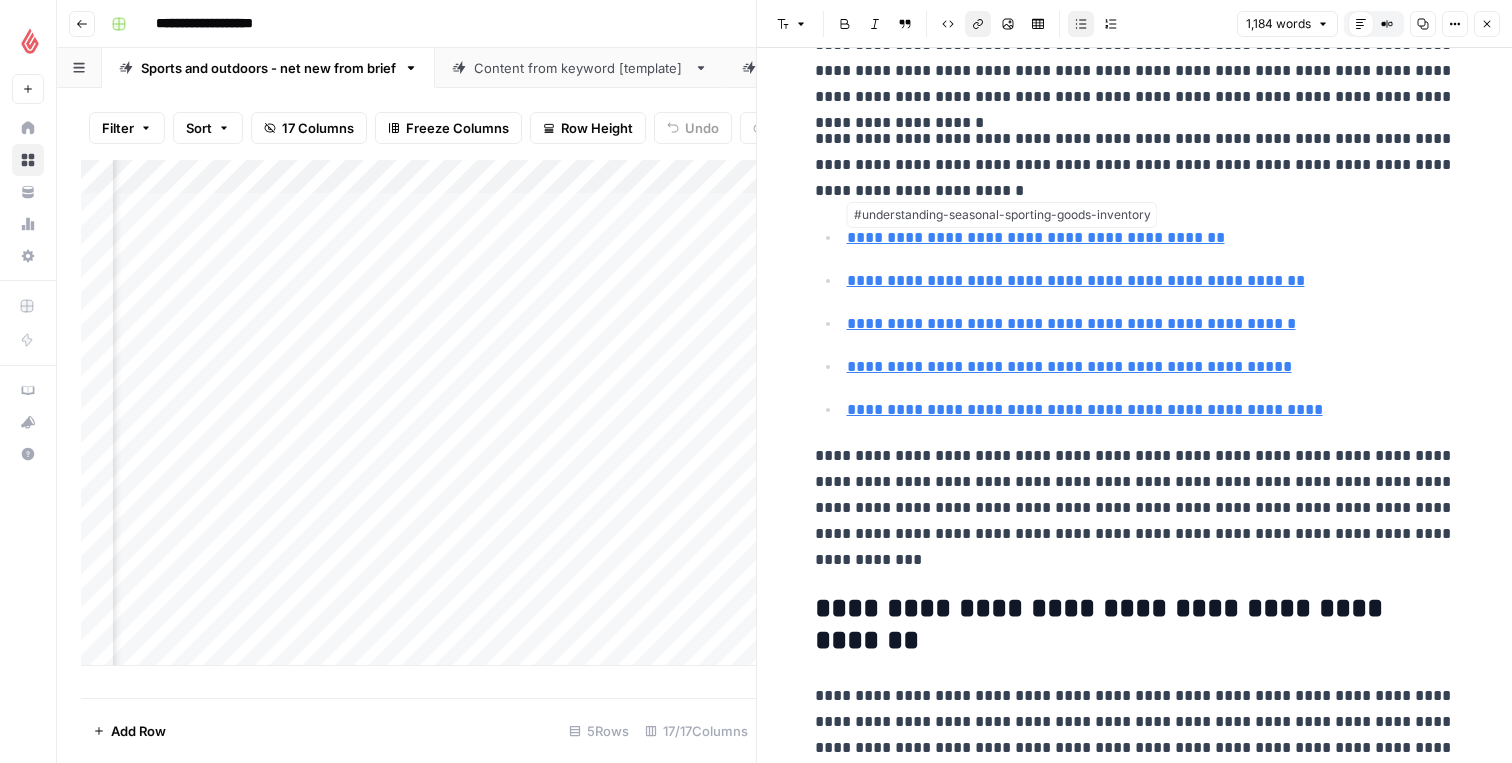 click on "**********" at bounding box center (1036, 237) 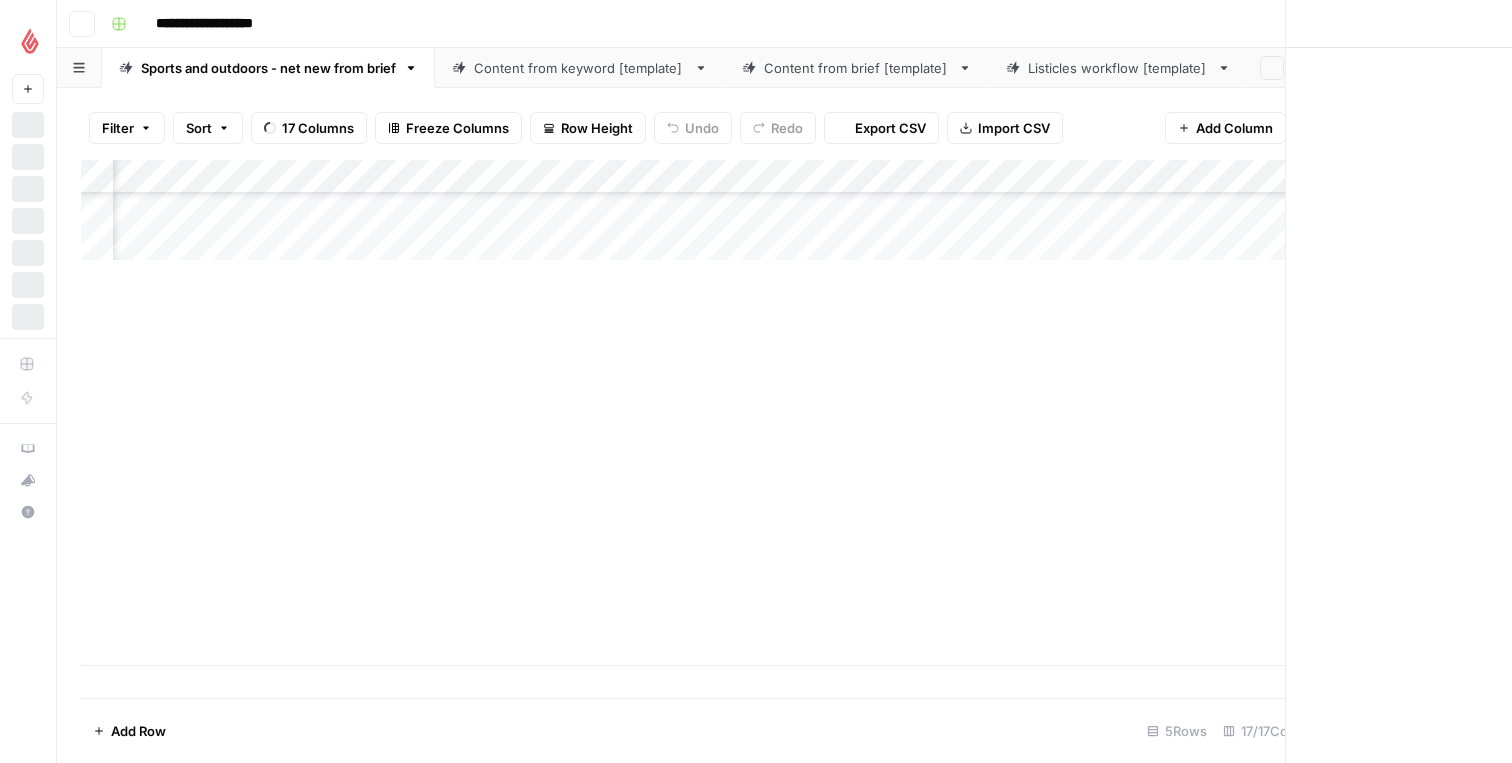 scroll, scrollTop: 0, scrollLeft: 0, axis: both 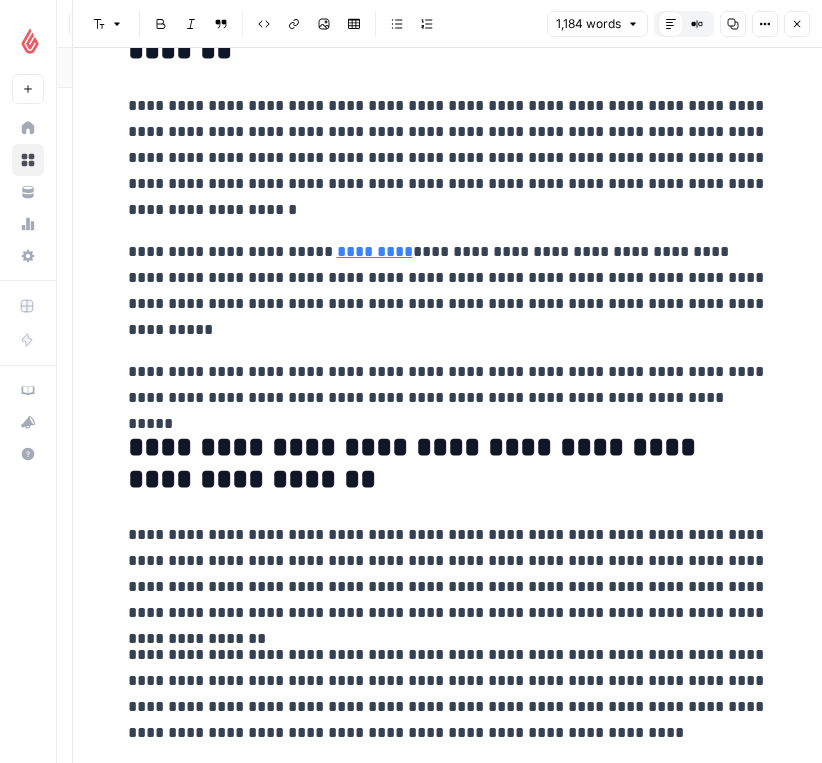 click on "**********" at bounding box center [448, 1194] 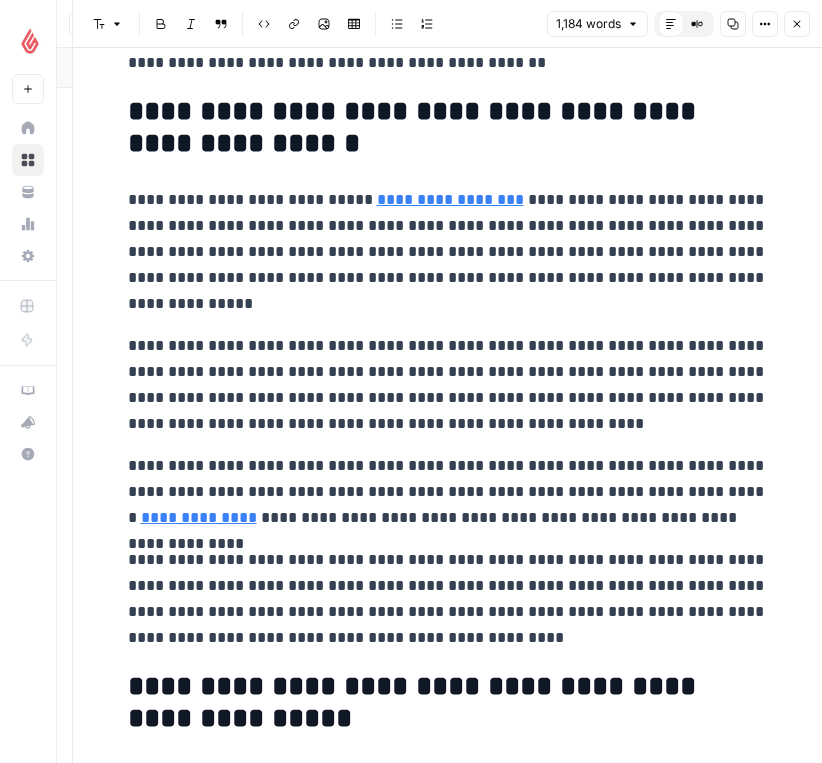 scroll, scrollTop: 1710, scrollLeft: 0, axis: vertical 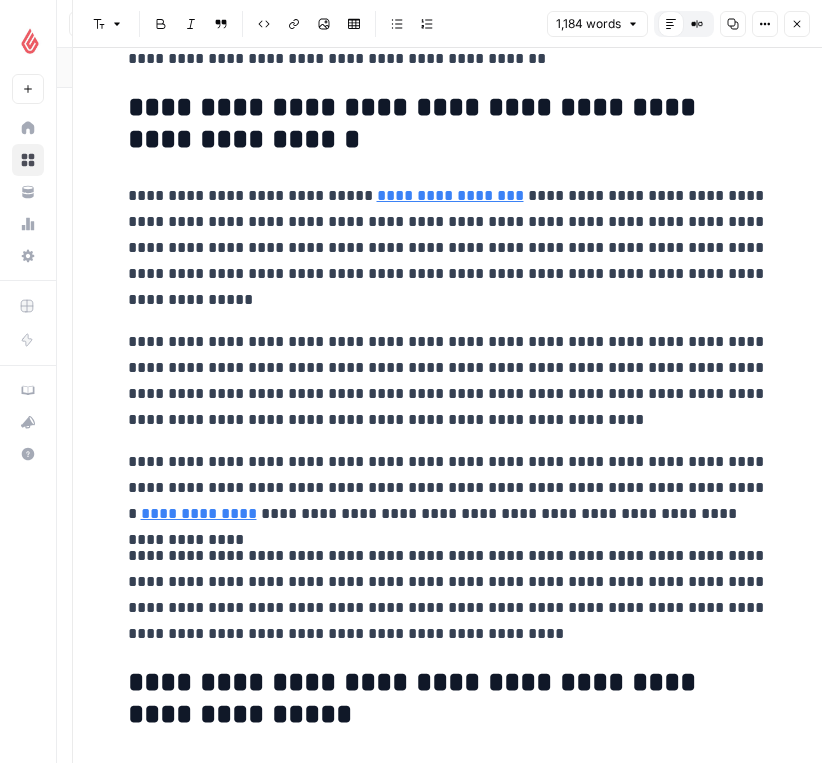 click on "**********" at bounding box center [448, 381] 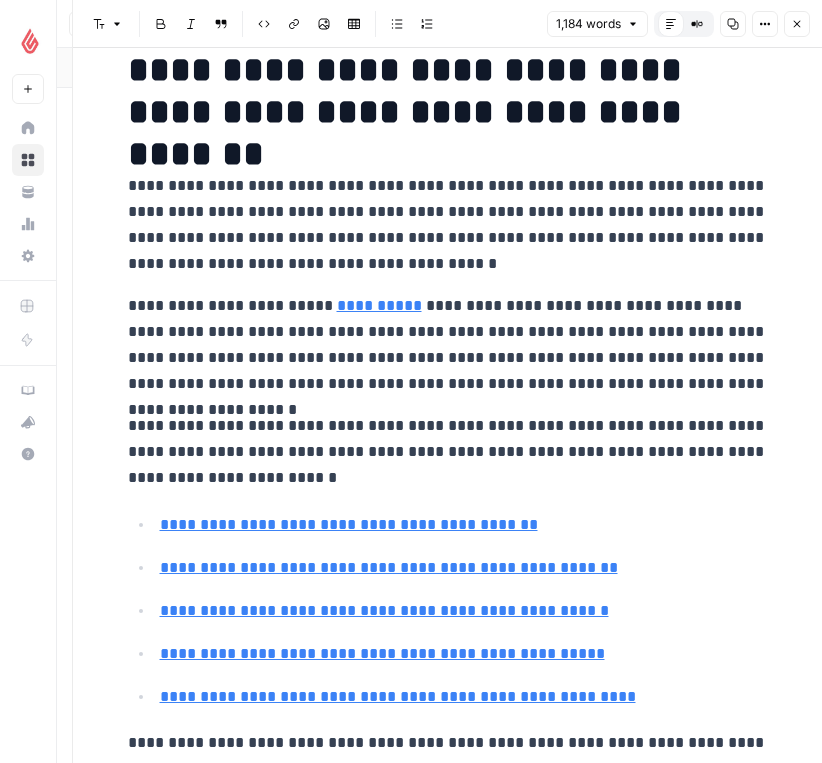 scroll, scrollTop: 0, scrollLeft: 0, axis: both 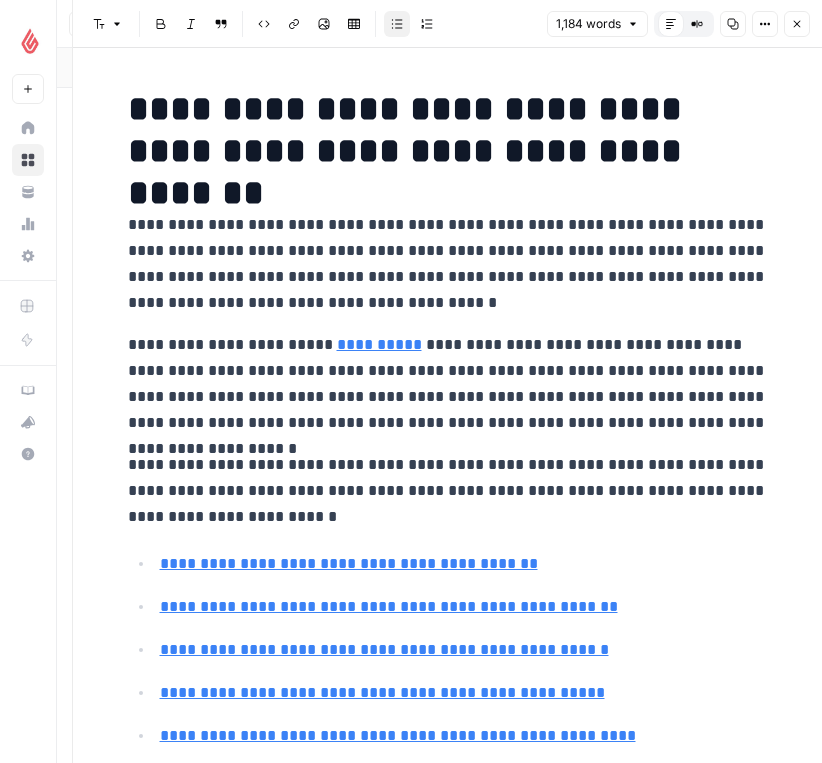 click on "**********" at bounding box center [448, 2110] 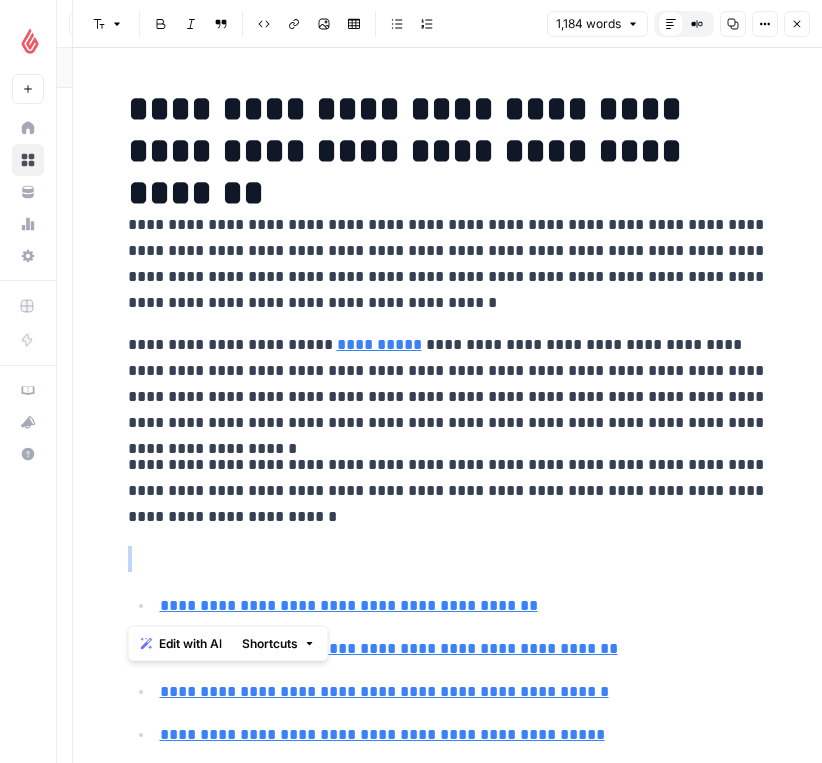 click on "Edit with AI" at bounding box center [190, 644] 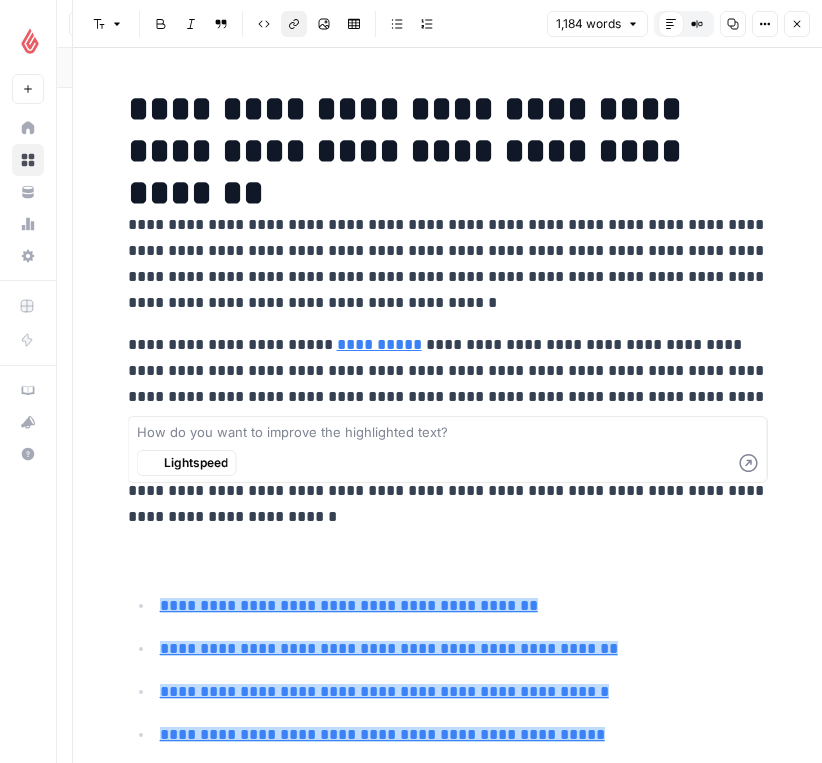 scroll, scrollTop: 53, scrollLeft: 0, axis: vertical 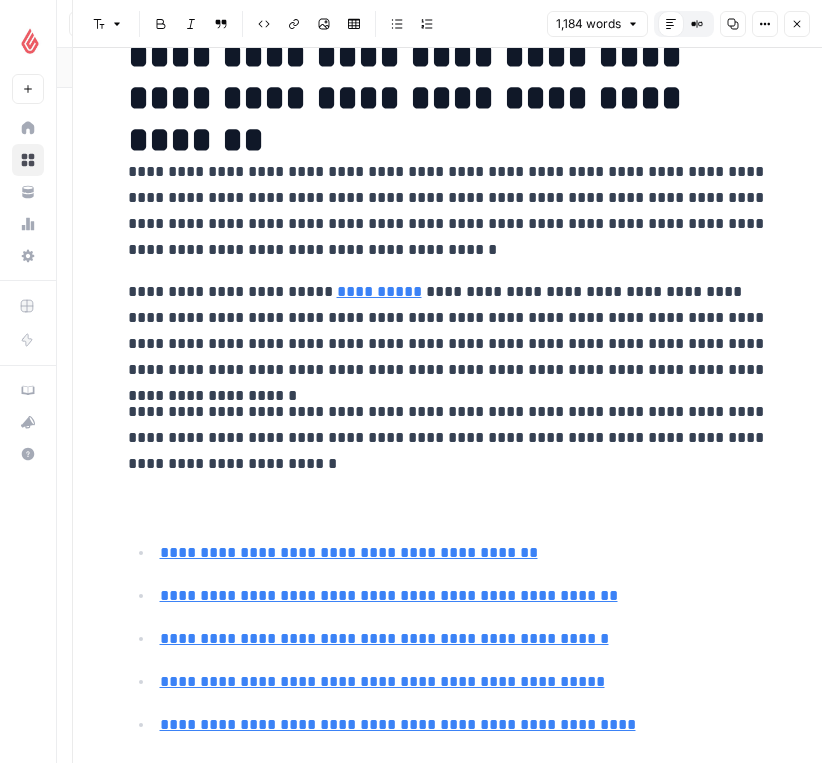 click at bounding box center [448, 506] 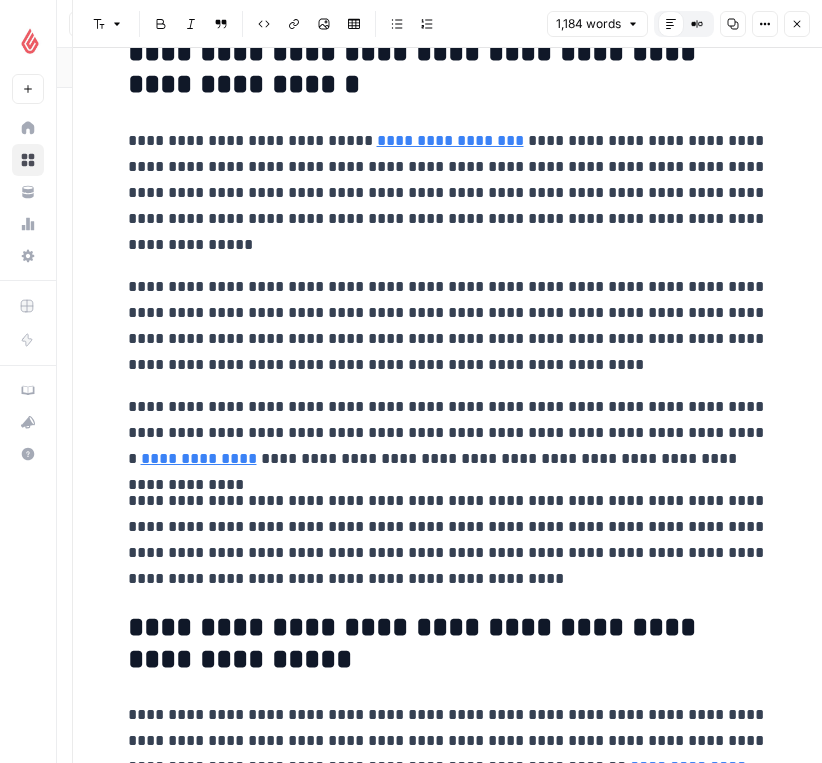 scroll, scrollTop: 1732, scrollLeft: 0, axis: vertical 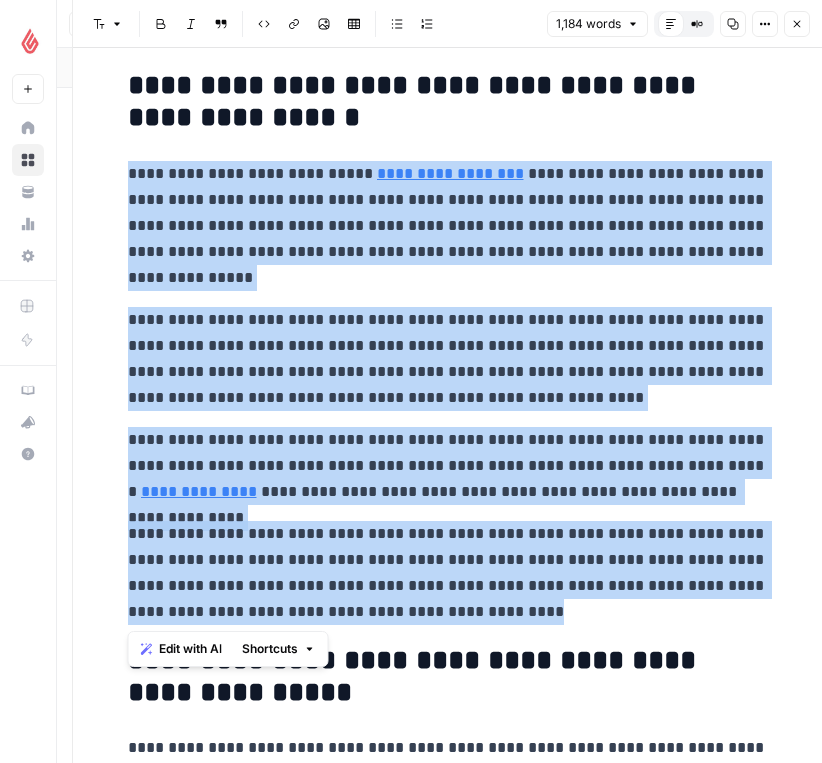drag, startPoint x: 426, startPoint y: 620, endPoint x: 104, endPoint y: 150, distance: 569.7227 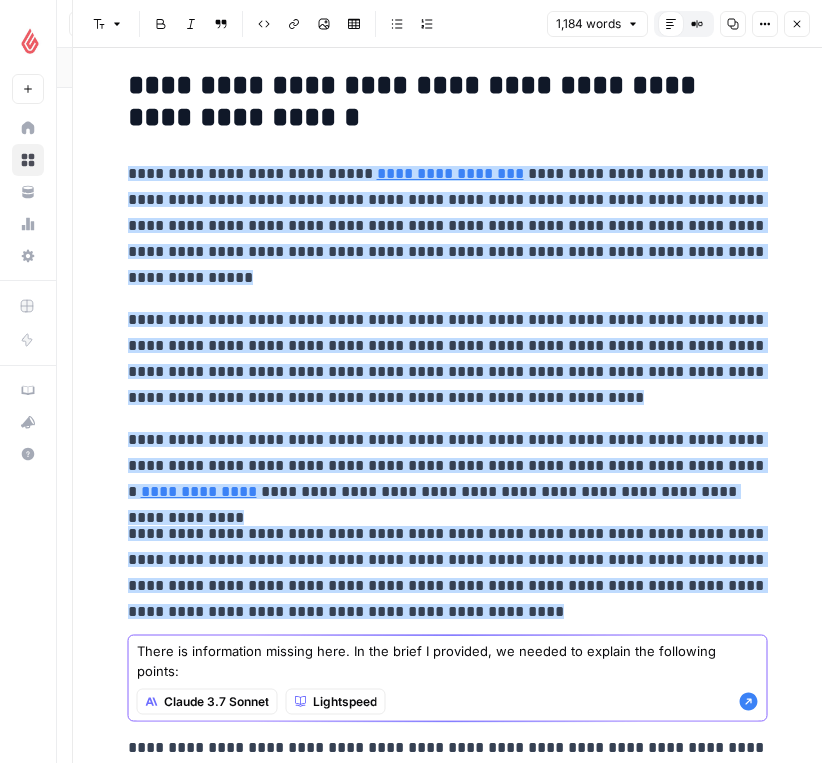 paste on "Better inventory turnover and cash flow managementEnhanced customer experience through accurate stock infoData-driven decisions on markdowns and clearance salesEasier management of multi-location inventory and mobile access" 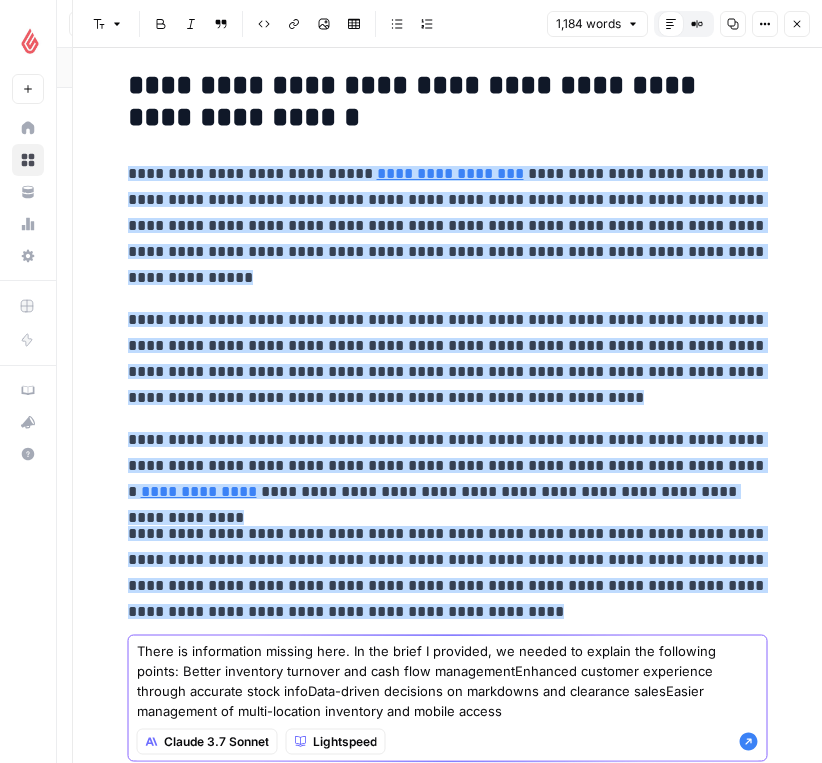 click on "There is information missing here. In the brief I provided, we needed to explain the following points: Better inventory turnover and cash flow managementEnhanced customer experience through accurate stock infoData-driven decisions on markdowns and clearance salesEasier management of multi-location inventory and mobile access" at bounding box center (448, 681) 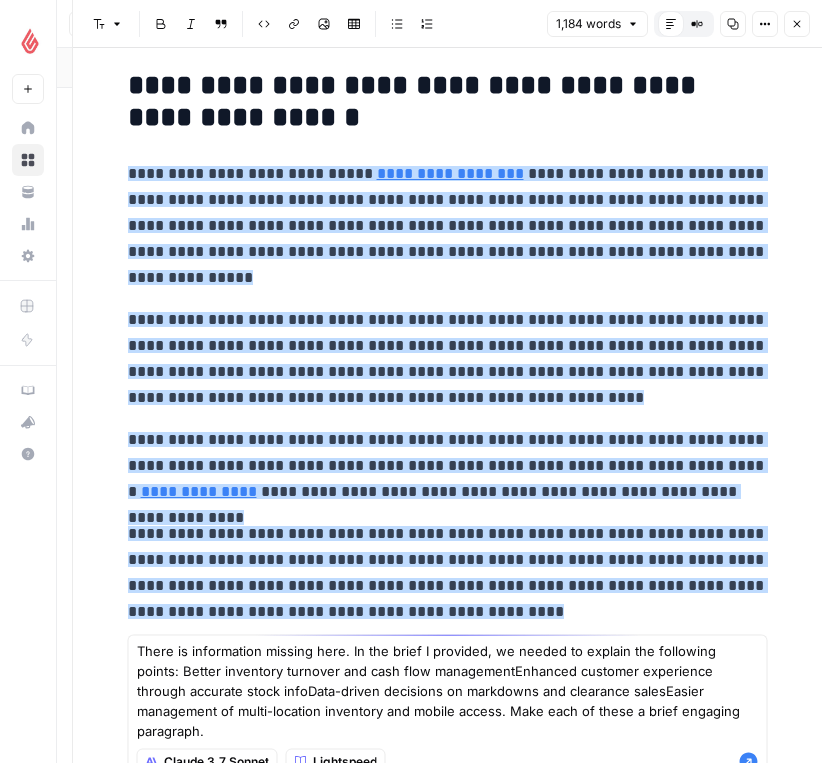 type on "There is information missing here. In the brief I provided, we needed to explain the following points: Better inventory turnover and cash flow managementEnhanced customer experience through accurate stock infoData-driven decisions on markdowns and clearance salesEasier management of multi-location inventory and mobile access. Make each of these a brief engaging paragraph." 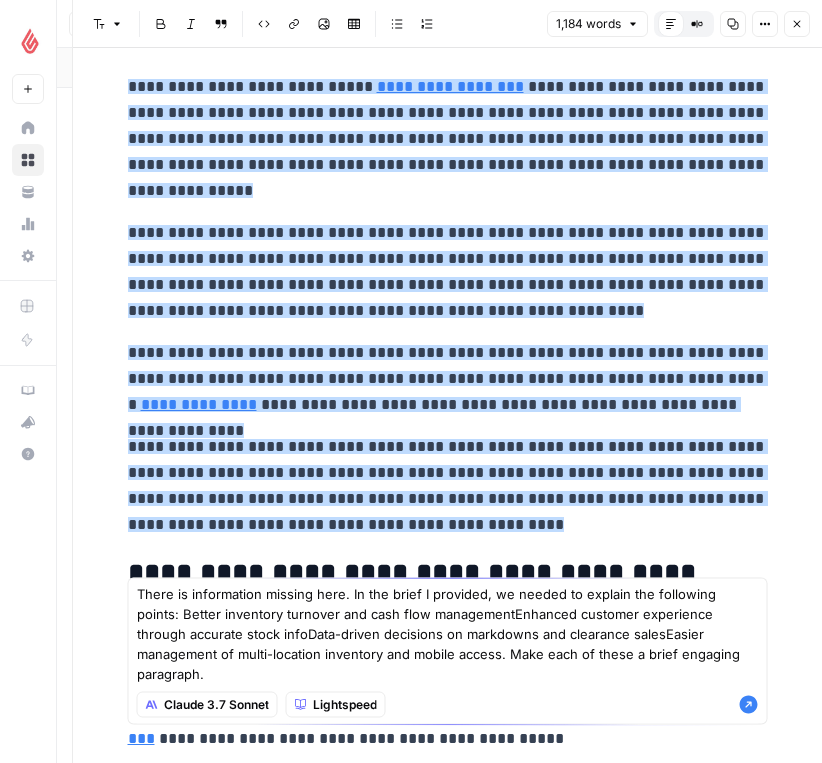 scroll, scrollTop: 1822, scrollLeft: 0, axis: vertical 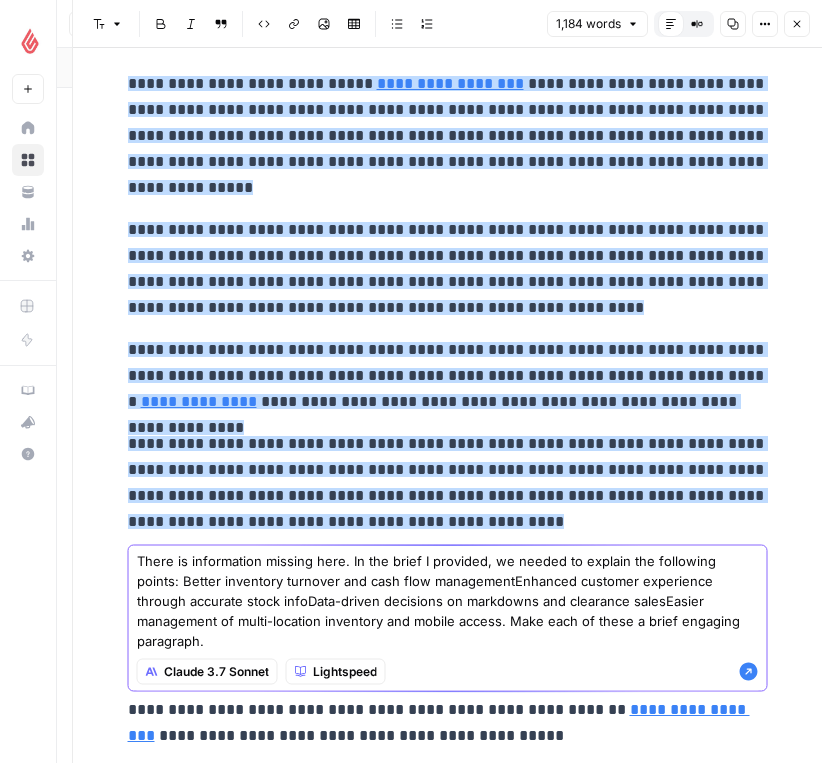 click 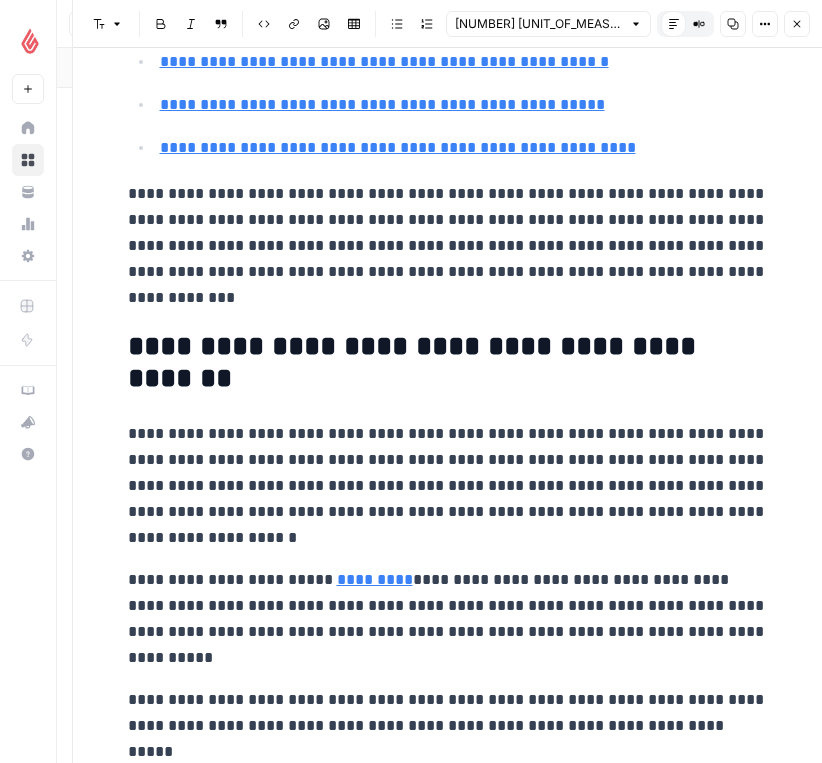 scroll, scrollTop: 0, scrollLeft: 0, axis: both 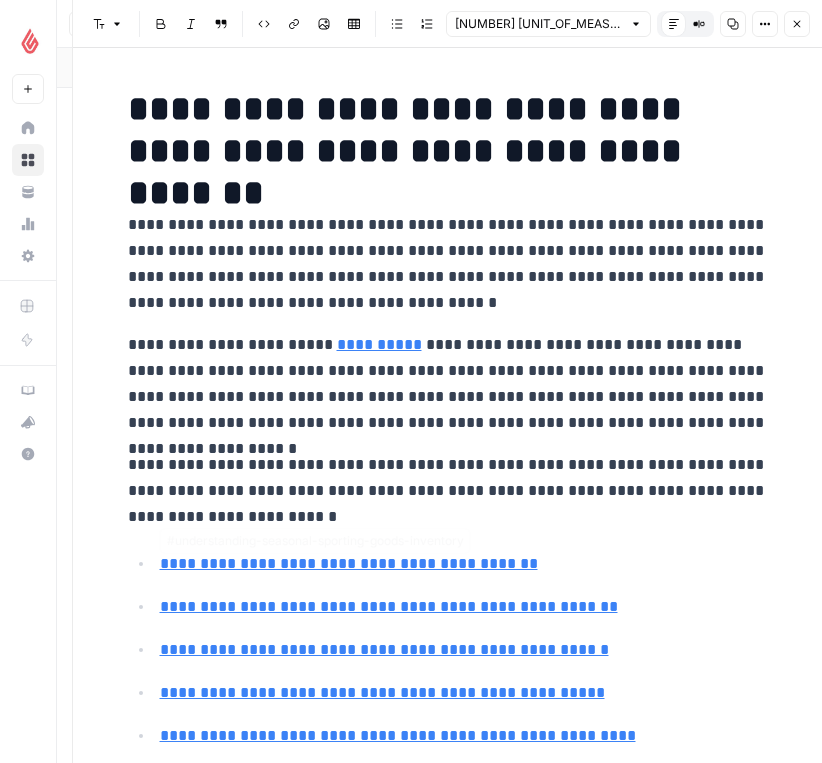 click on "**********" at bounding box center (448, 384) 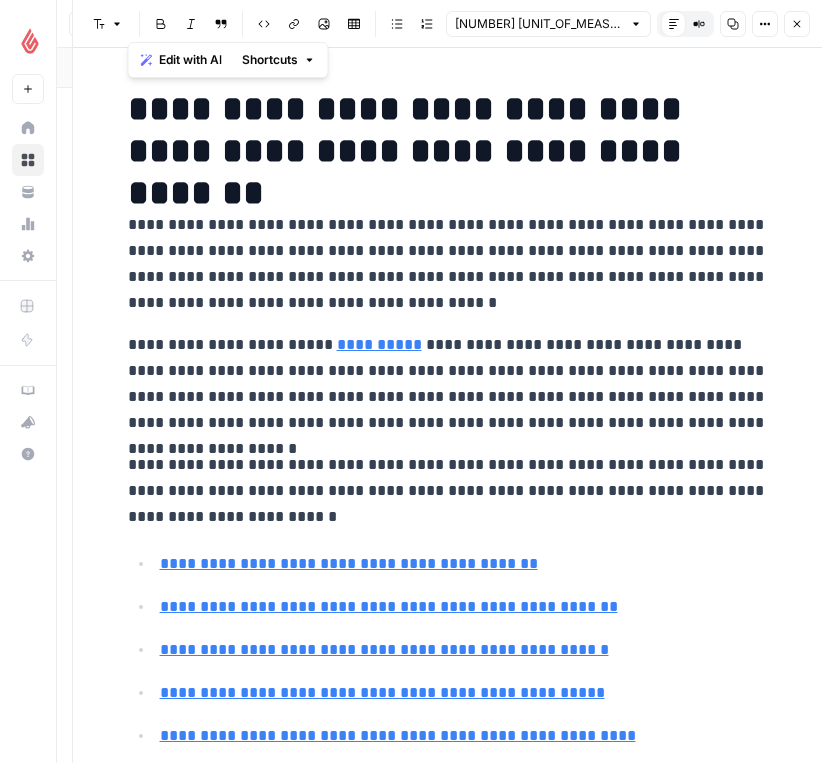 click on "Edit with AI Shortcuts" at bounding box center (228, 60) 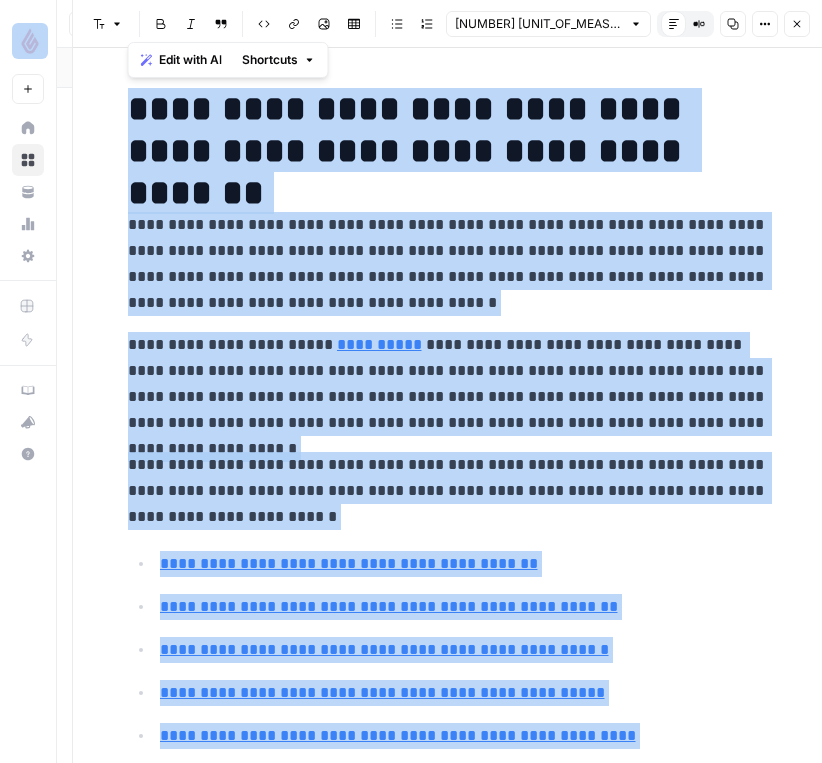 click on "Edit with AI" at bounding box center (190, 60) 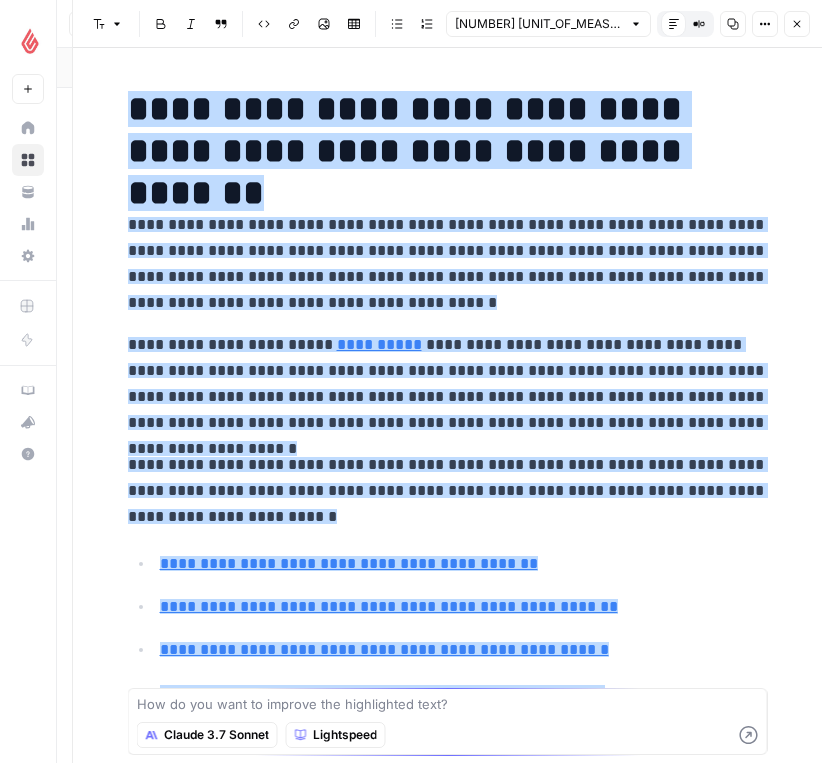 scroll, scrollTop: 3527, scrollLeft: 0, axis: vertical 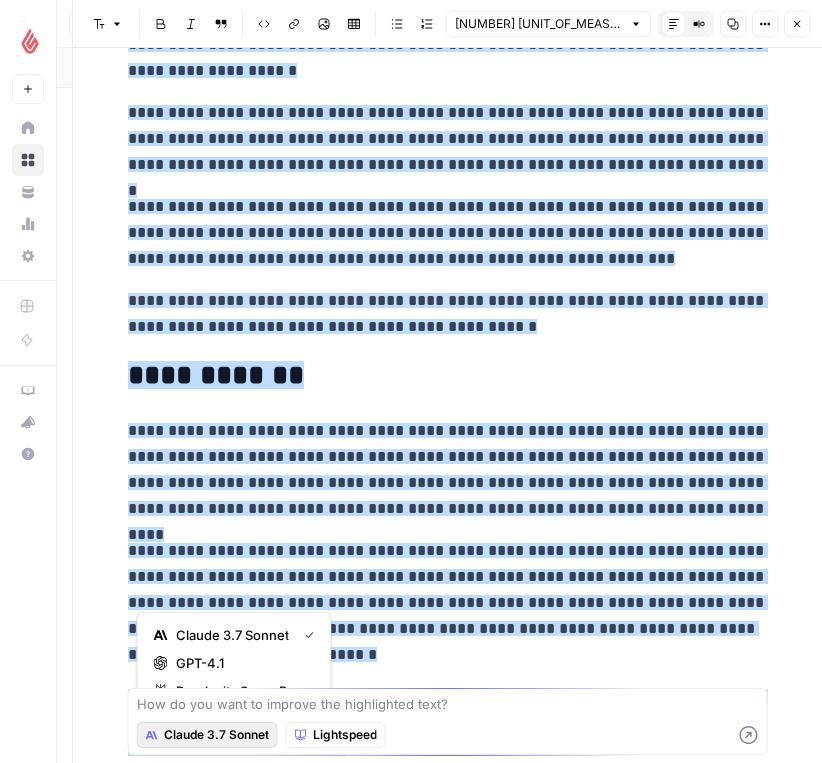 click on "Claude 3.7 Sonnet" at bounding box center (216, 735) 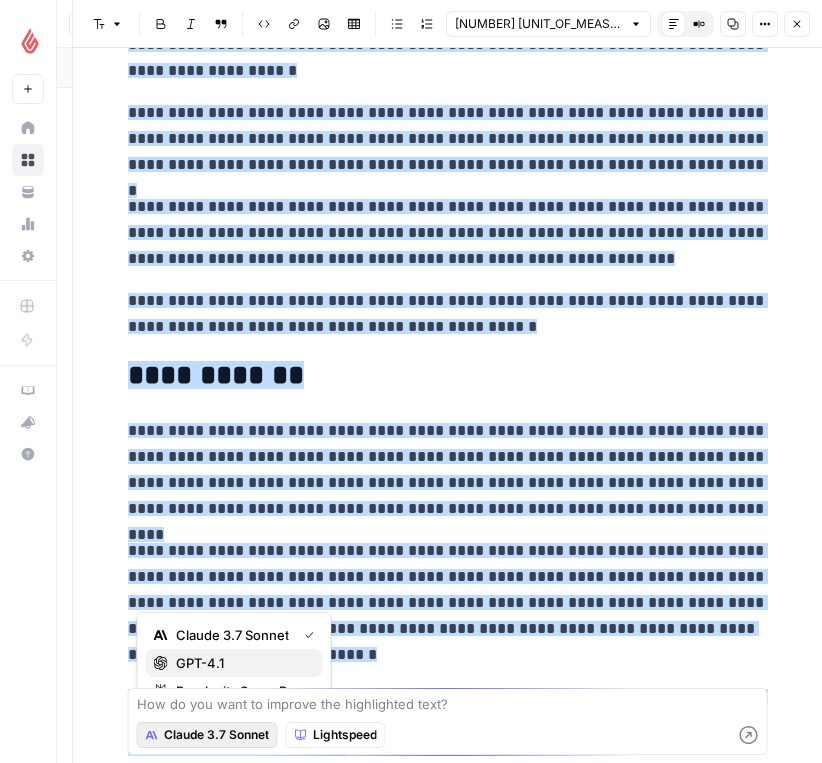 click on "GPT-4.1" at bounding box center (241, 663) 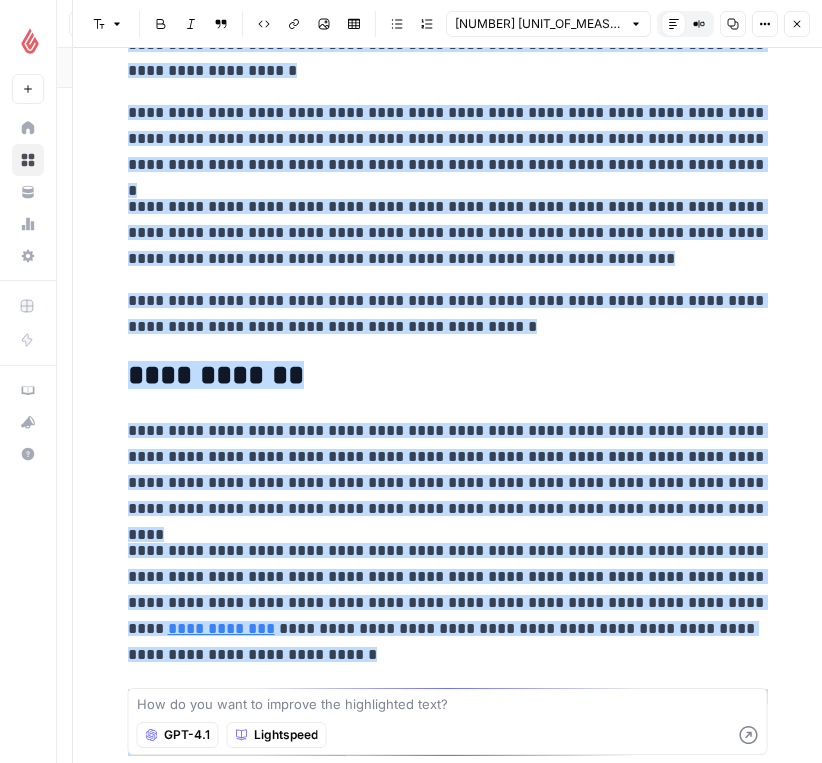 click on "How do you want to improve the highlighted text? GPT-4.1 Lightspeed" at bounding box center (448, 721) 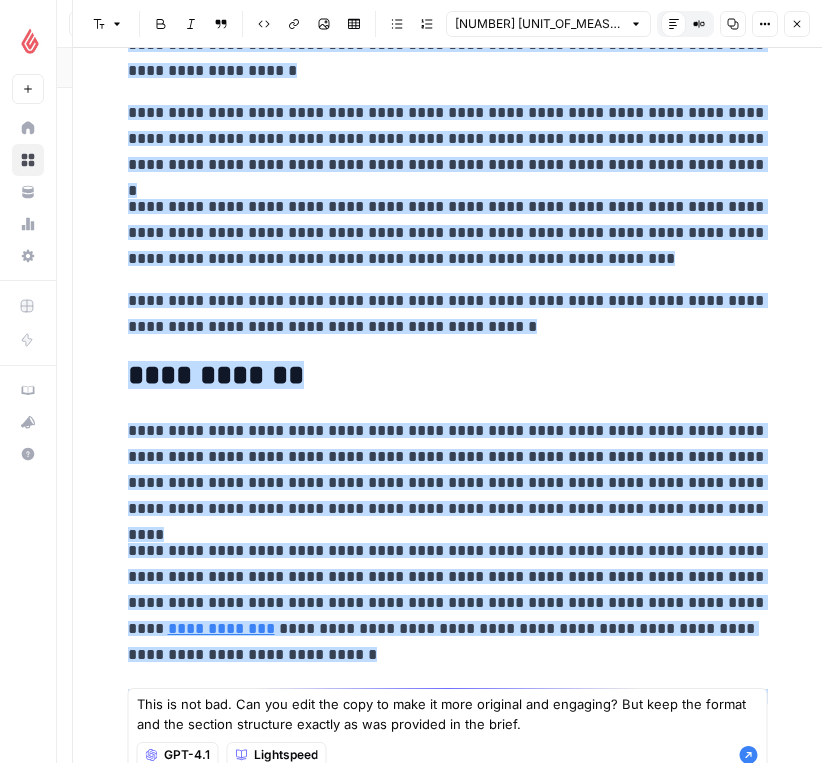 type on "This is not bad. Can you edit the copy to make it more original and engaging? But keep the format and the section structure exactly as was provided in the brief." 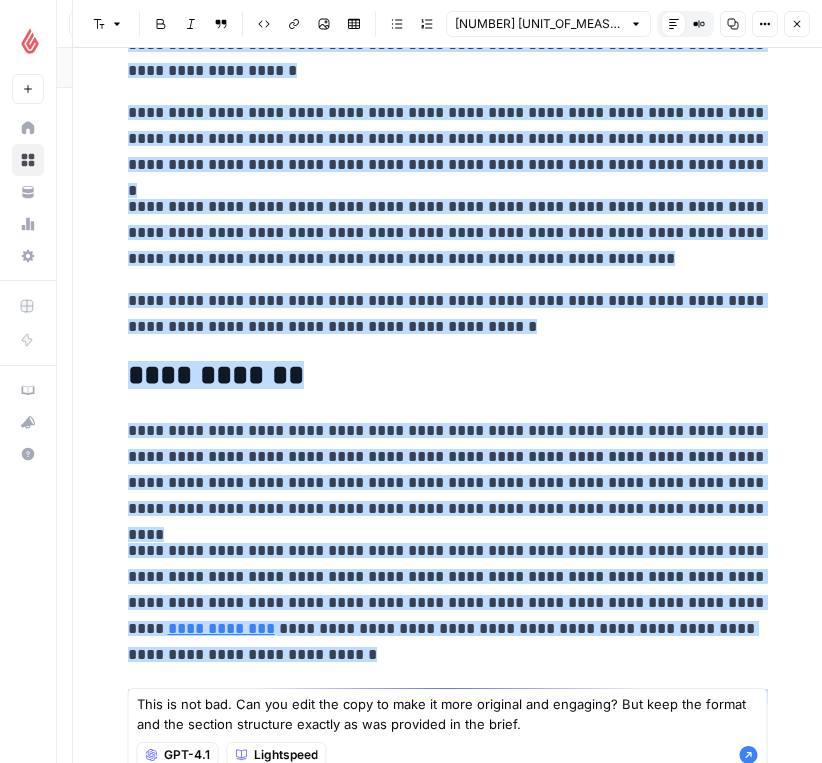 click on "**********" at bounding box center (448, 233) 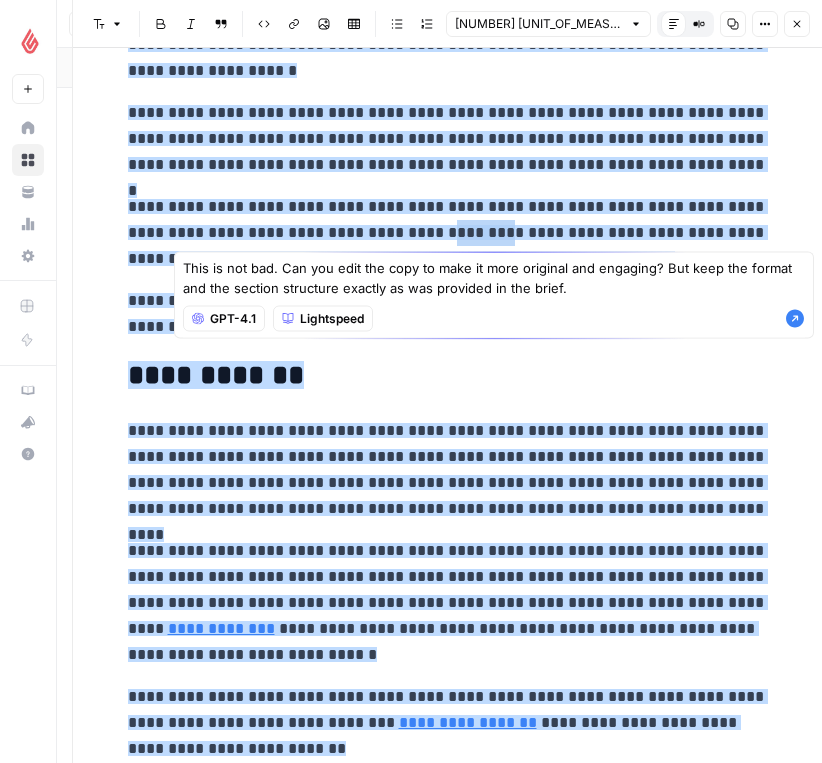 click on "**********" at bounding box center (448, 233) 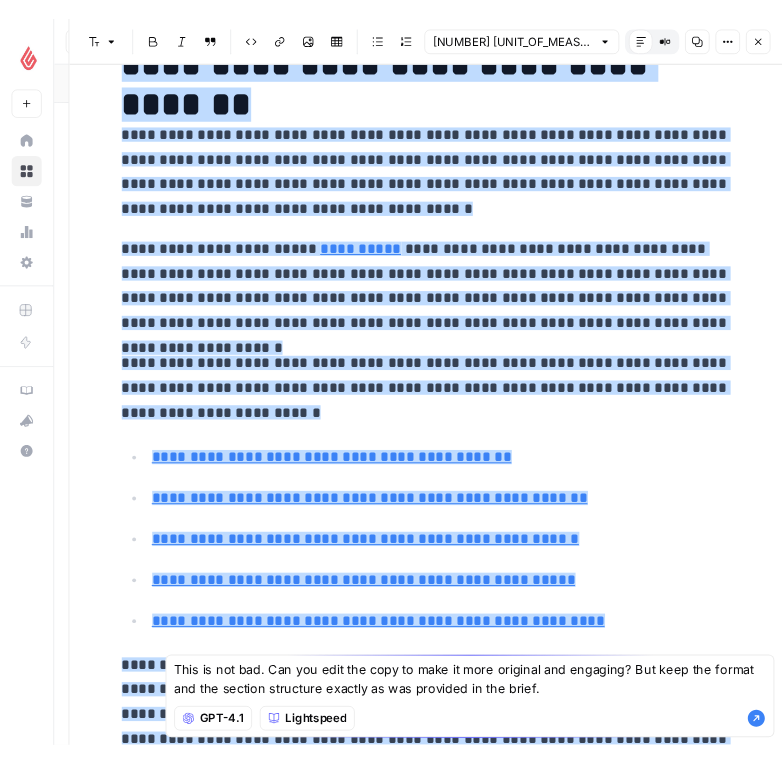scroll, scrollTop: 0, scrollLeft: 0, axis: both 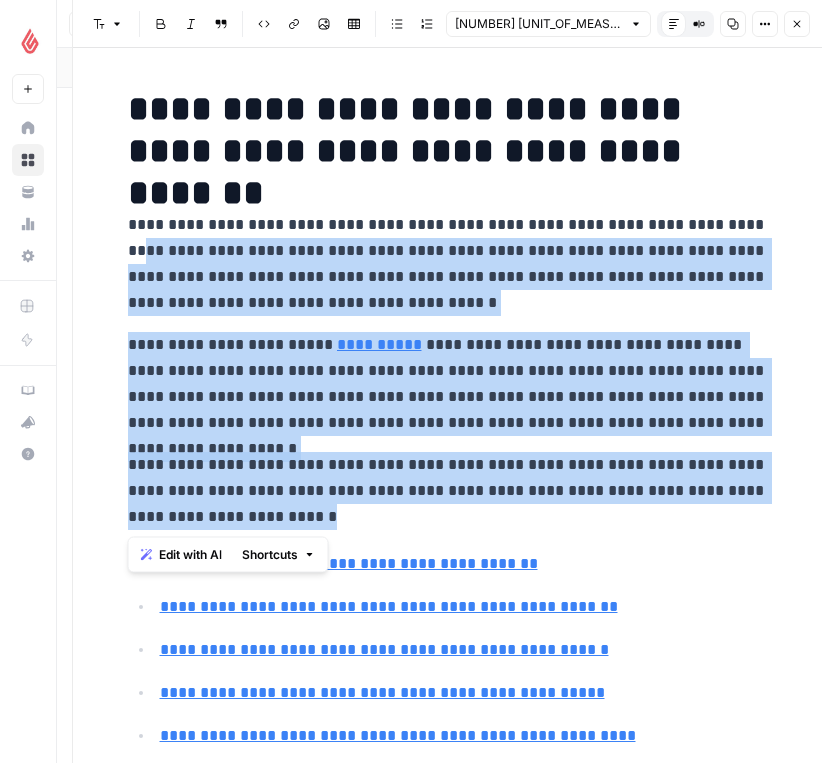 drag, startPoint x: 253, startPoint y: 520, endPoint x: 113, endPoint y: 260, distance: 295.29645 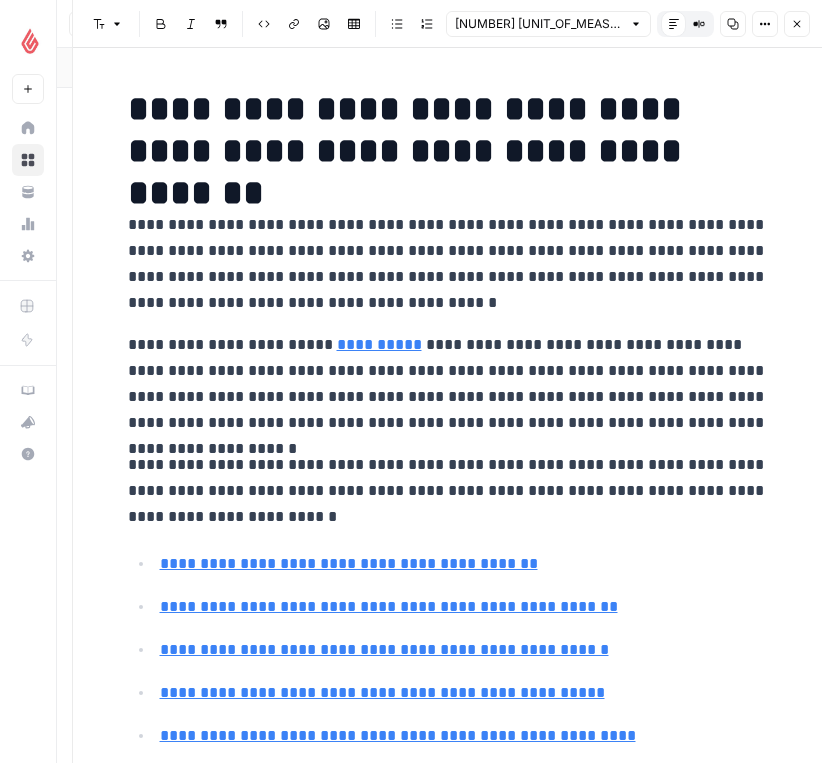click on "**********" at bounding box center (448, 2188) 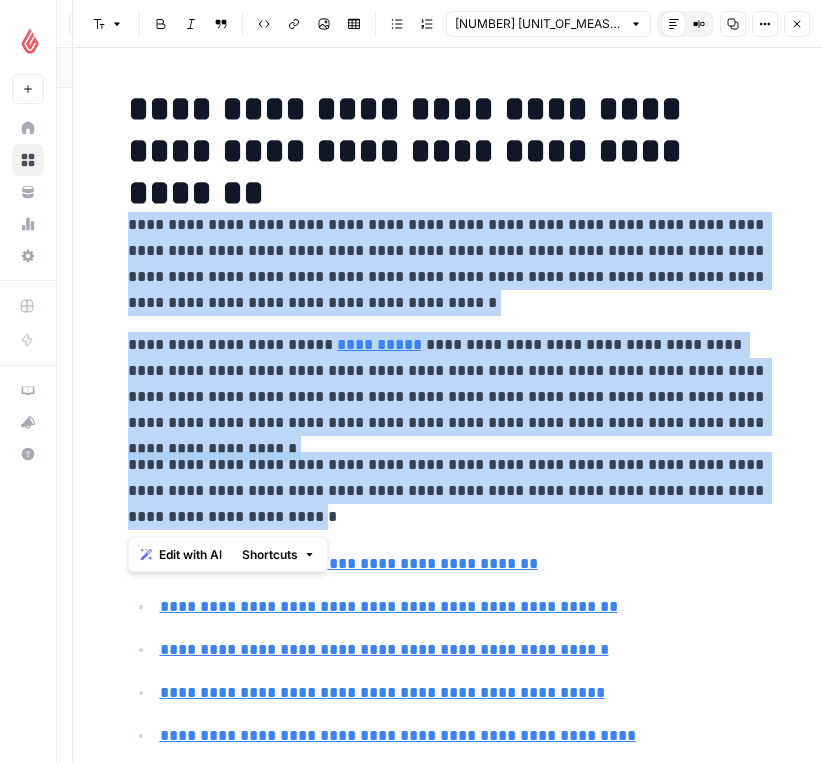 drag, startPoint x: 121, startPoint y: 230, endPoint x: 228, endPoint y: 521, distance: 310.04837 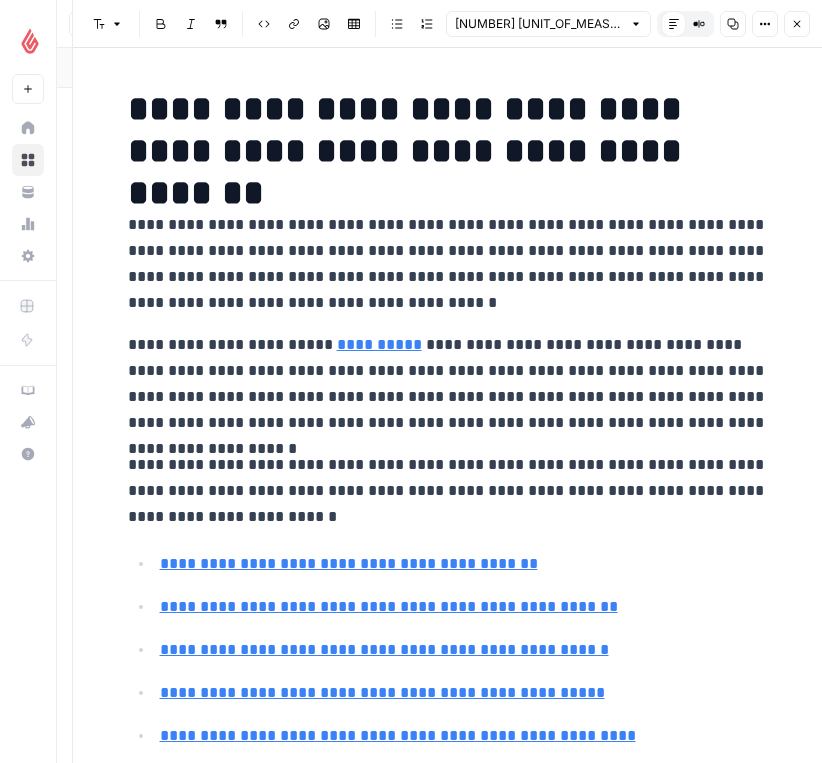 click on "**********" at bounding box center [448, 491] 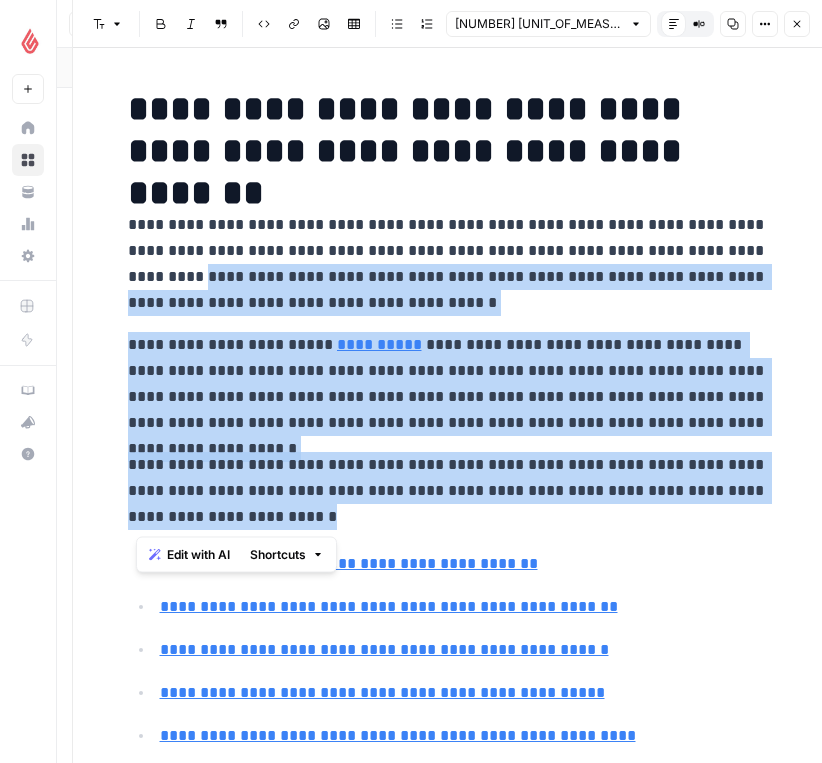 drag, startPoint x: 253, startPoint y: 522, endPoint x: 132, endPoint y: 267, distance: 282.25165 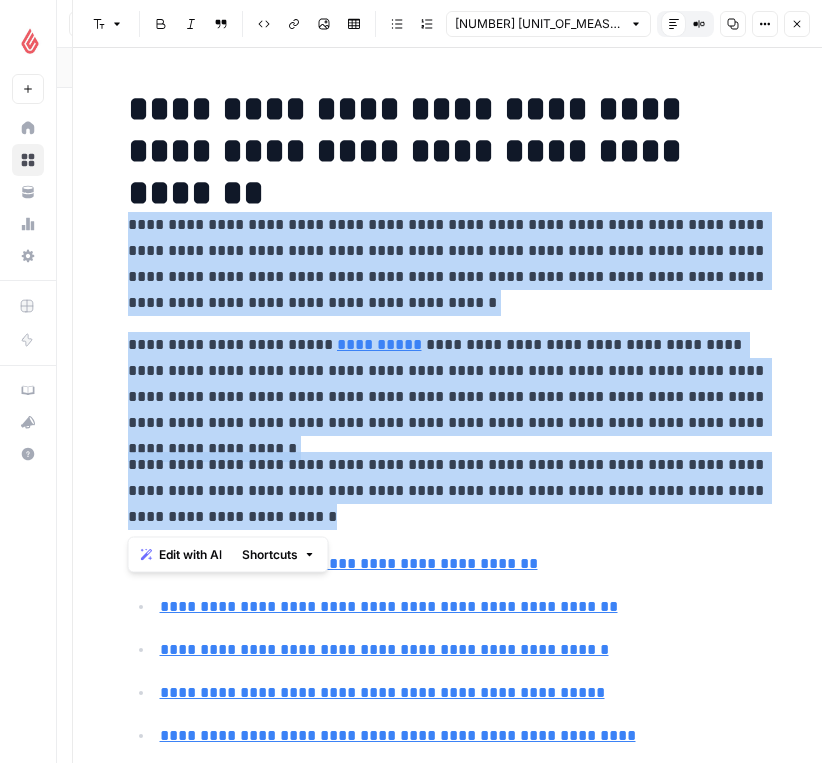 drag, startPoint x: 131, startPoint y: 226, endPoint x: 271, endPoint y: 513, distance: 319.32587 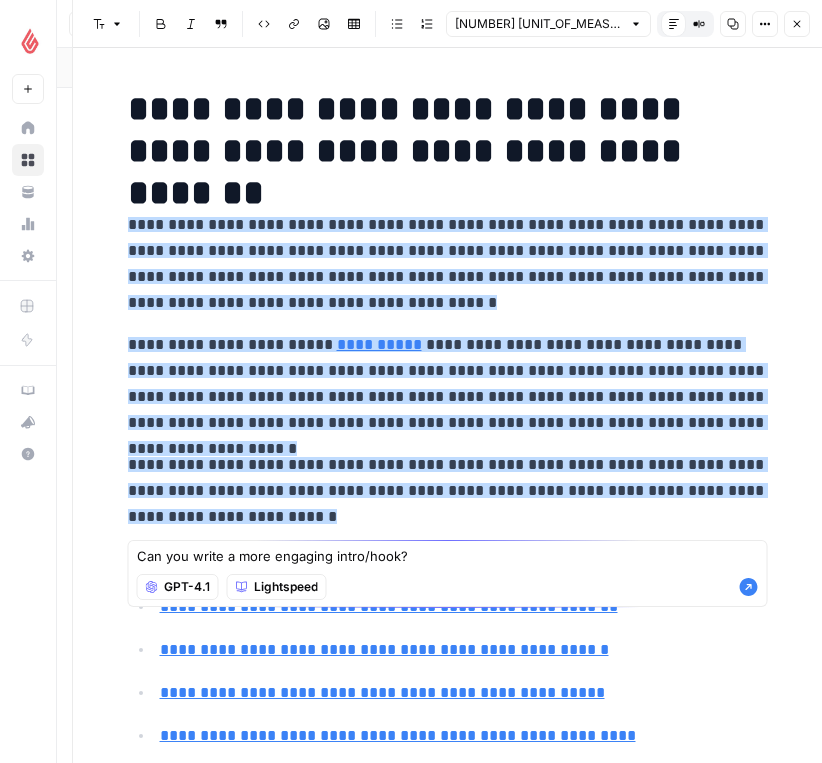type on "Can you write a more engaging intro/hook?" 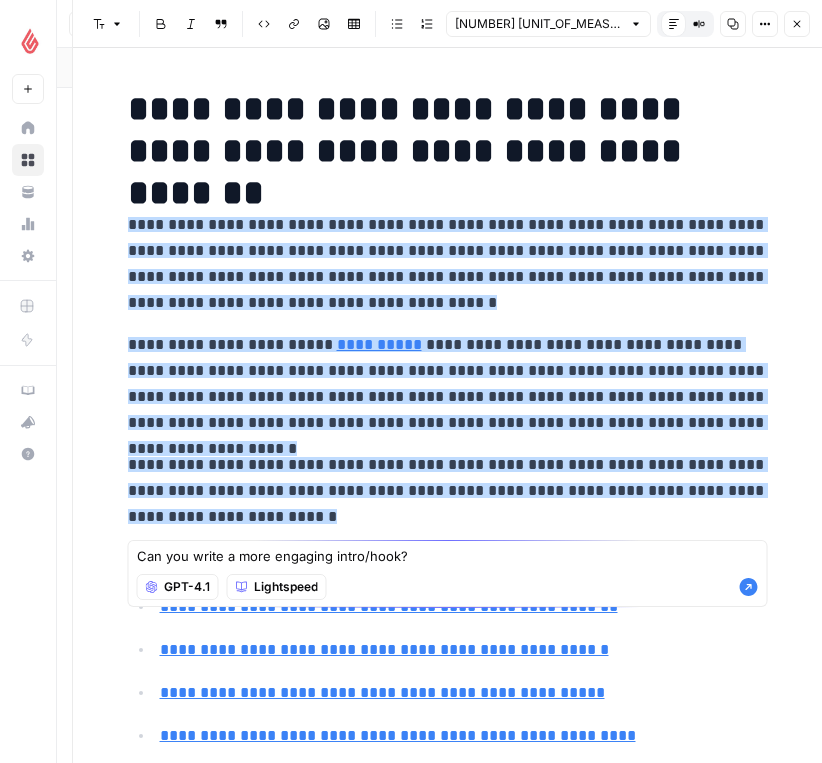 click on "Can you write a more engaging intro/hook? Can you write a more engaging intro/hook? GPT-4.1 Lightspeed" at bounding box center (448, 573) 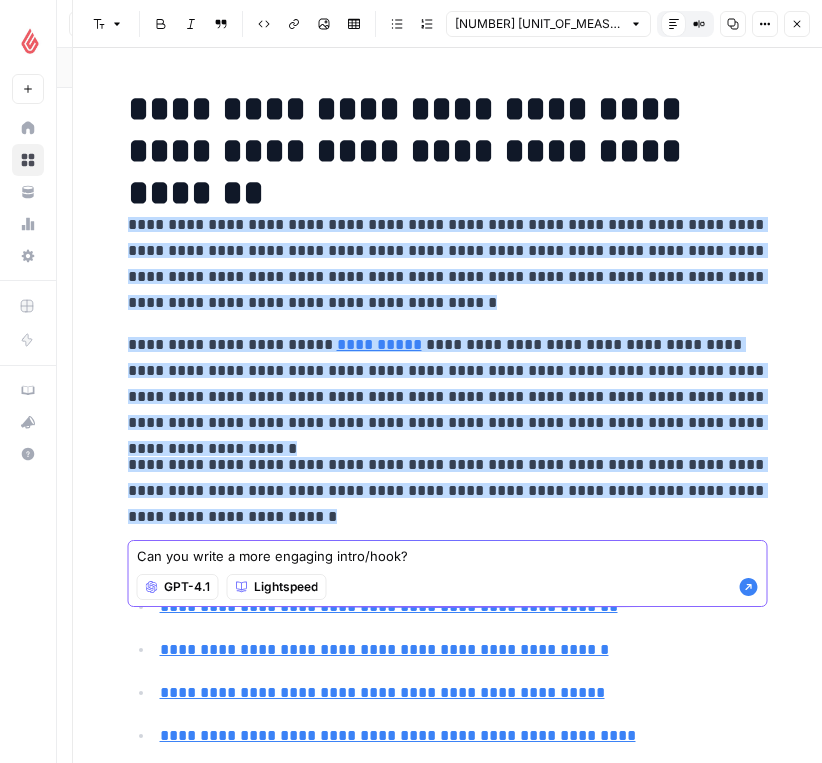 click 